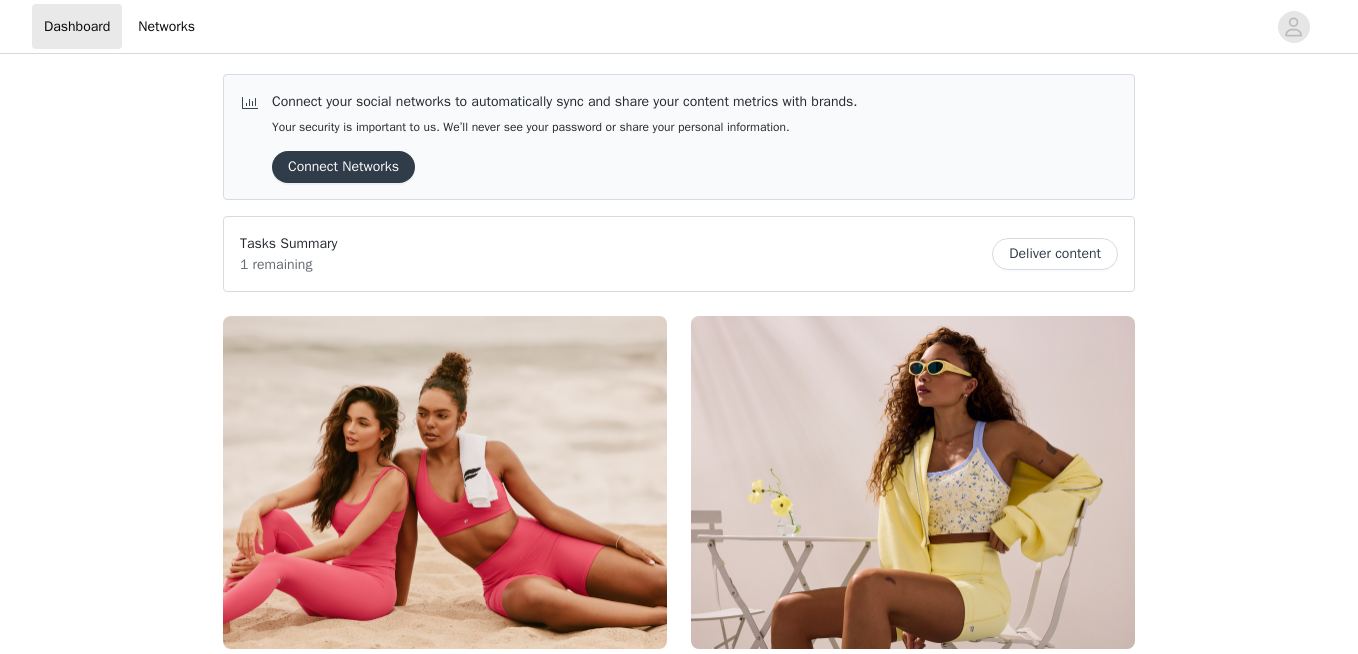 scroll, scrollTop: 0, scrollLeft: 0, axis: both 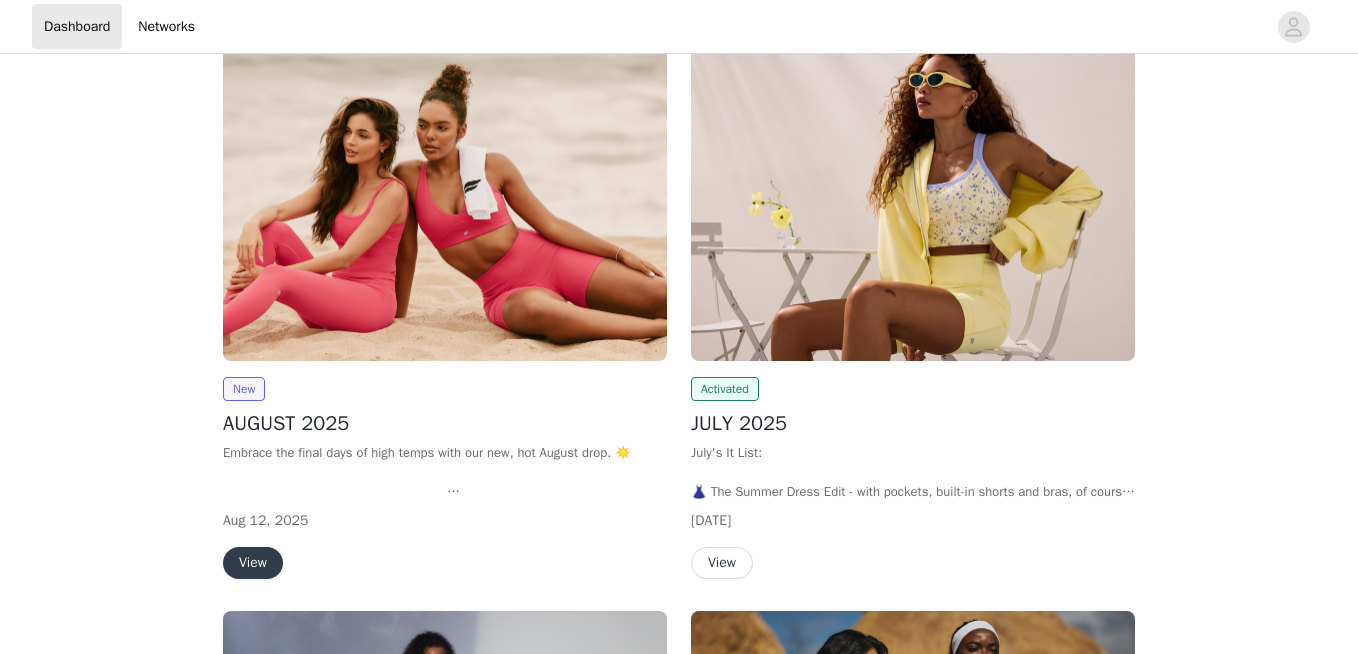 click on "View" at bounding box center (253, 563) 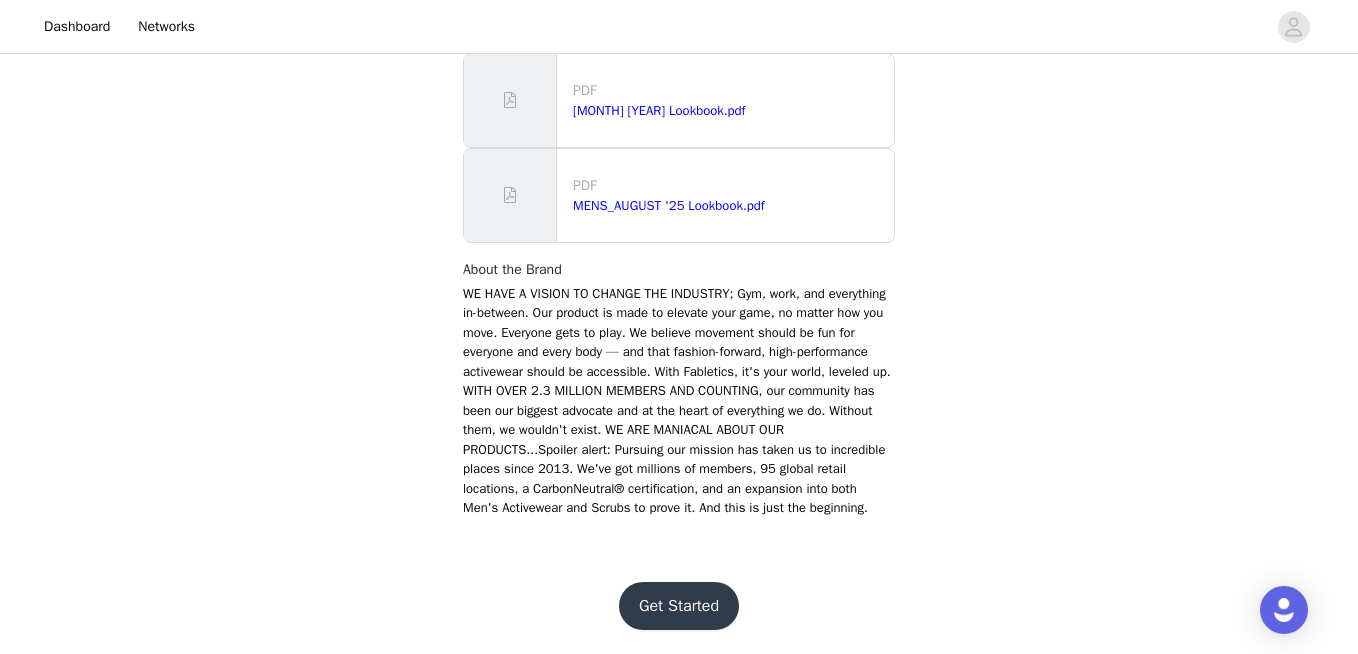 scroll, scrollTop: 1376, scrollLeft: 0, axis: vertical 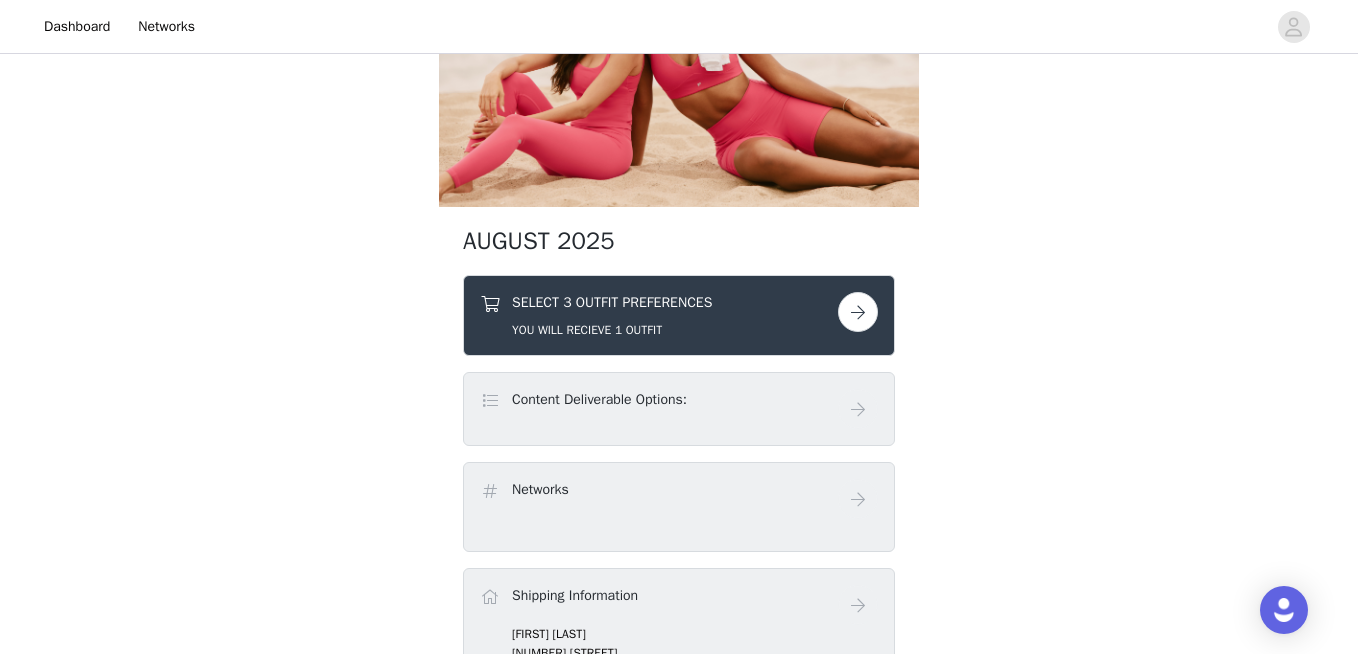 click at bounding box center [858, 312] 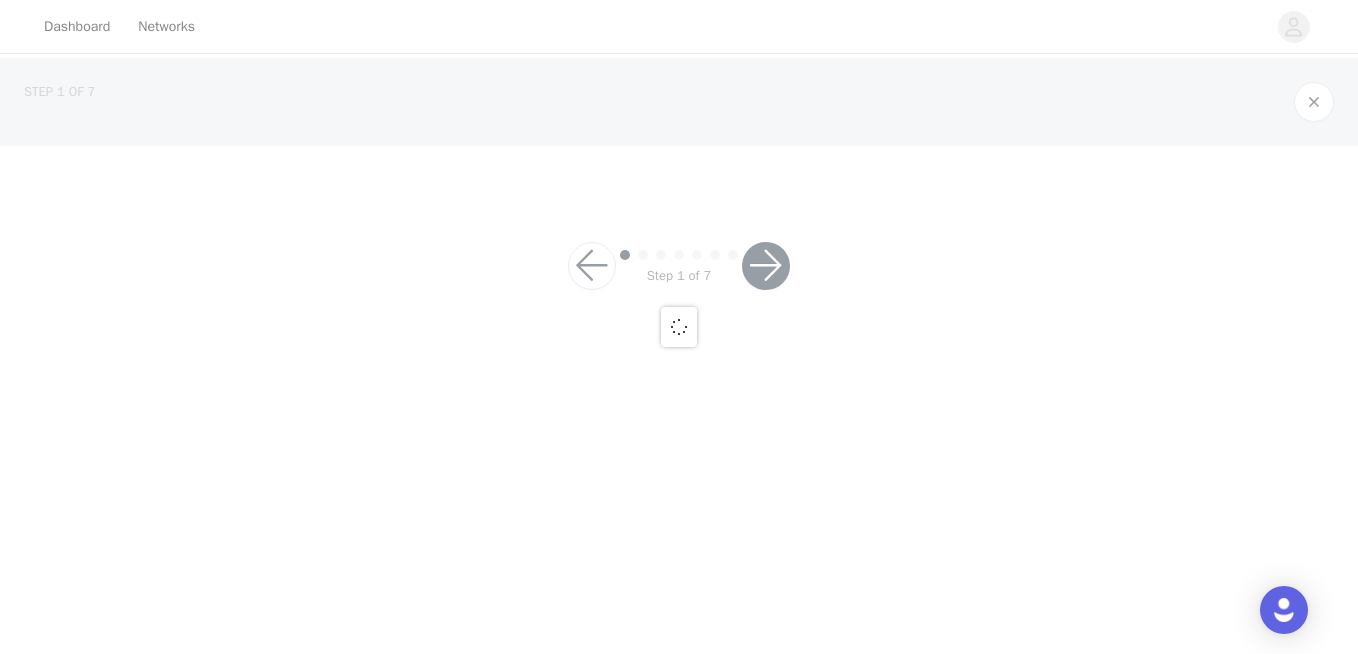 scroll, scrollTop: 0, scrollLeft: 0, axis: both 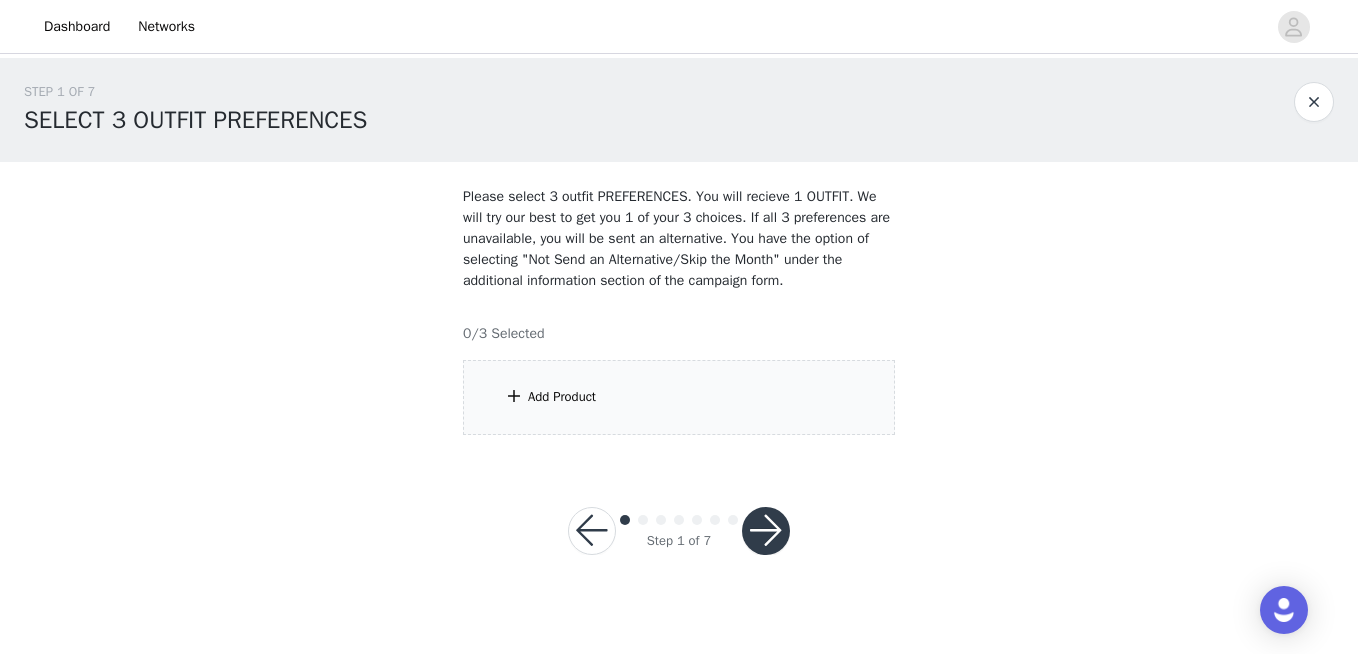 click on "Add Product" at bounding box center [679, 397] 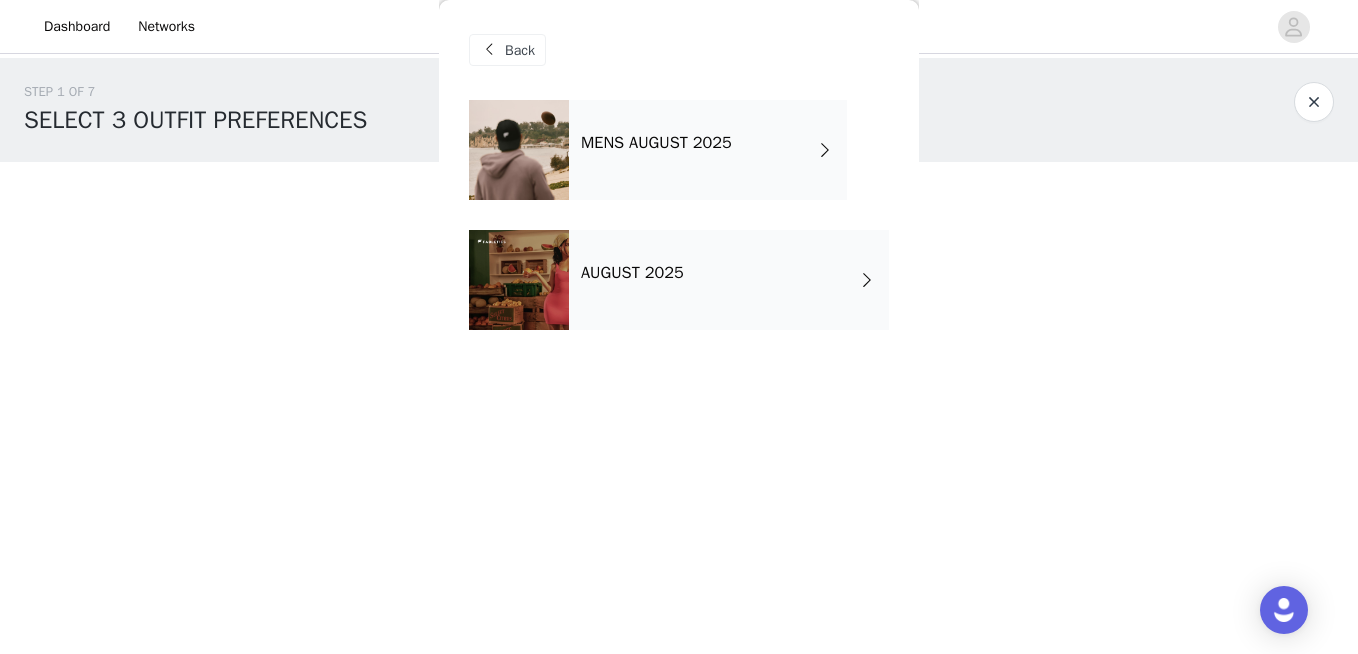 click on "AUGUST 2025" at bounding box center [729, 280] 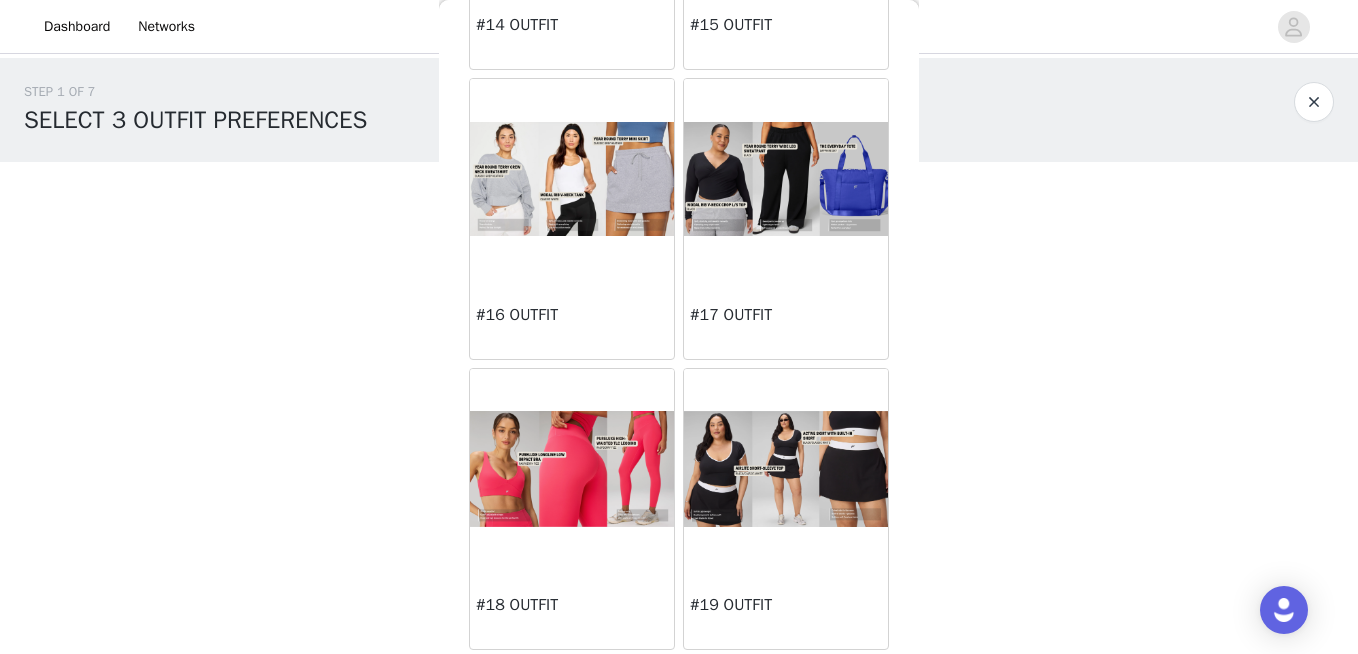 scroll, scrollTop: 2052, scrollLeft: 0, axis: vertical 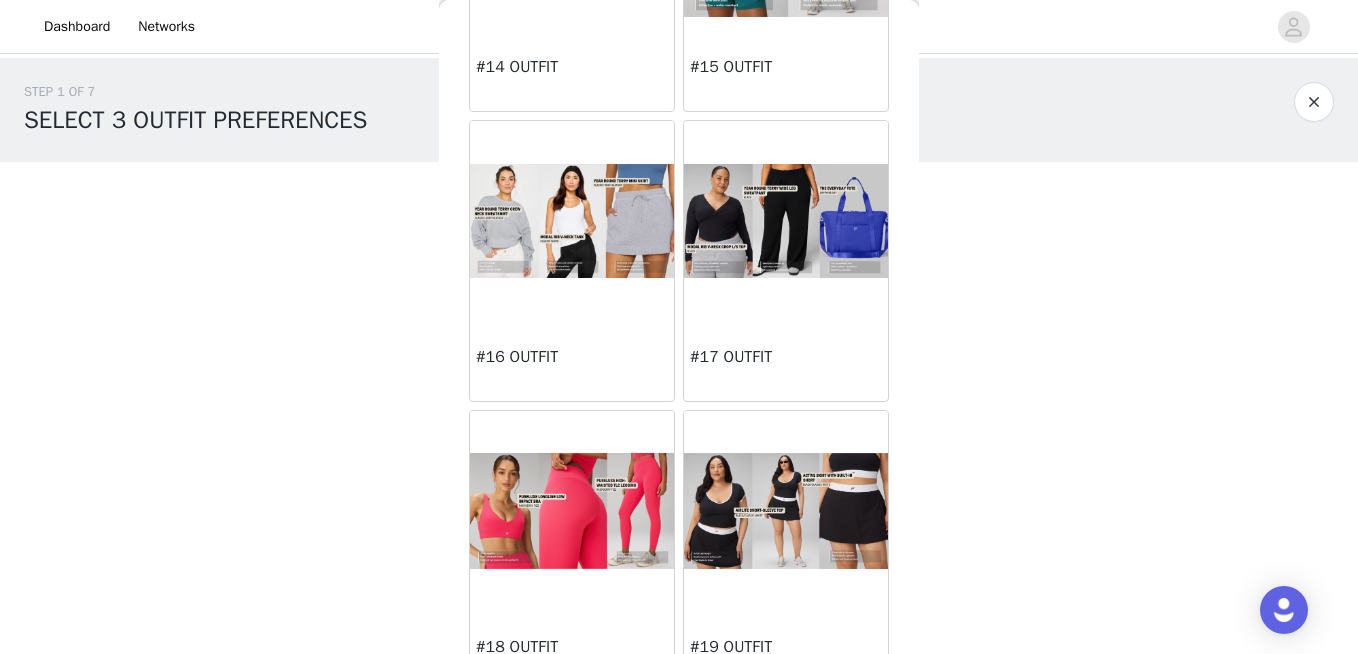 click at bounding box center (572, 221) 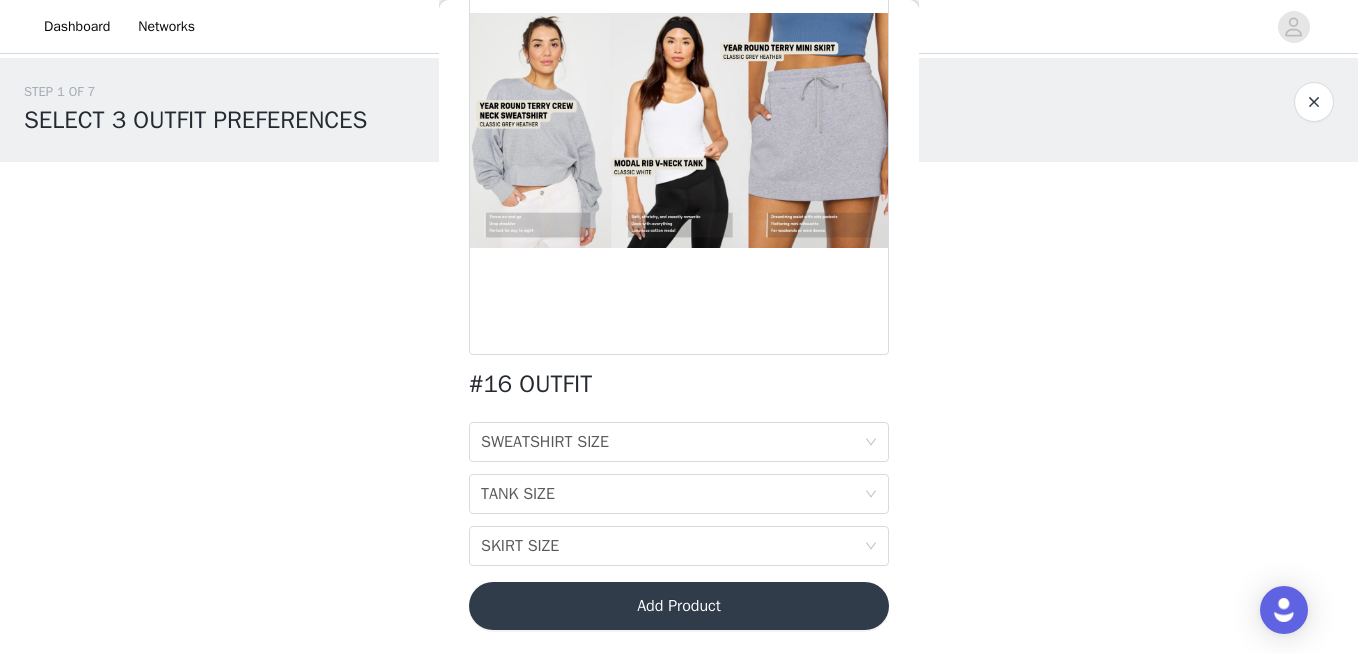 scroll, scrollTop: 195, scrollLeft: 0, axis: vertical 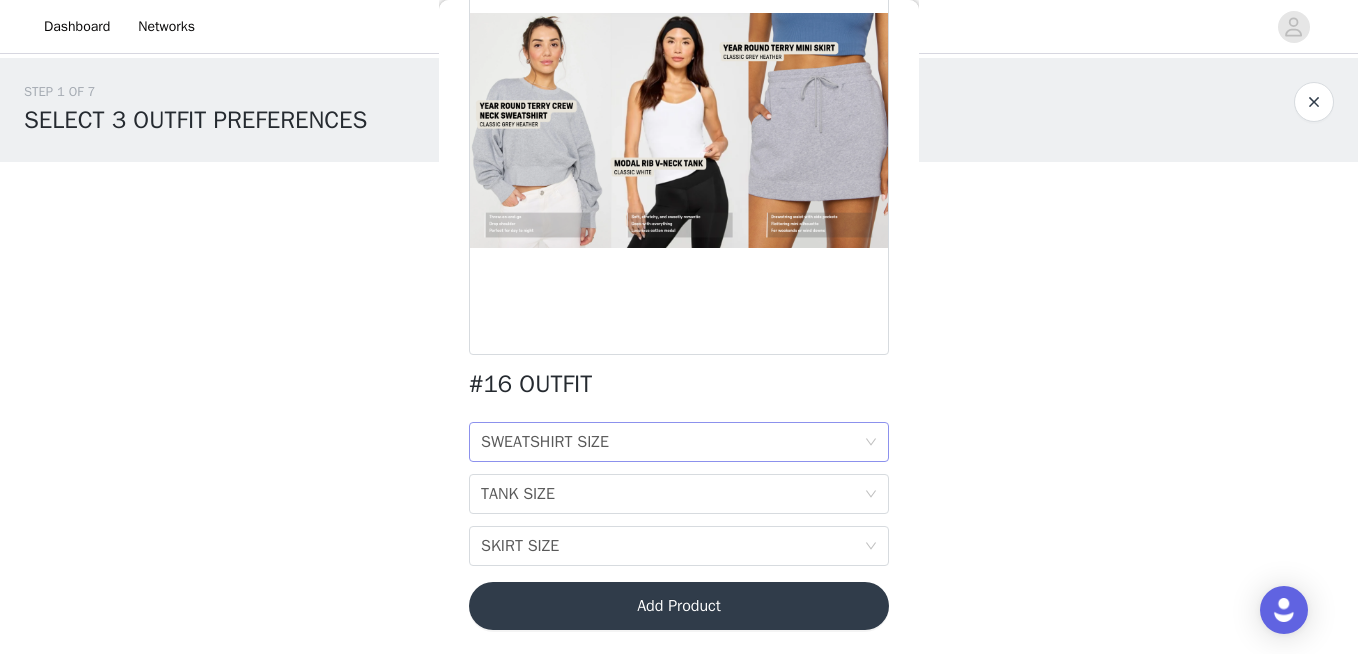 click on "SWEATSHIRT SIZE" at bounding box center [545, 442] 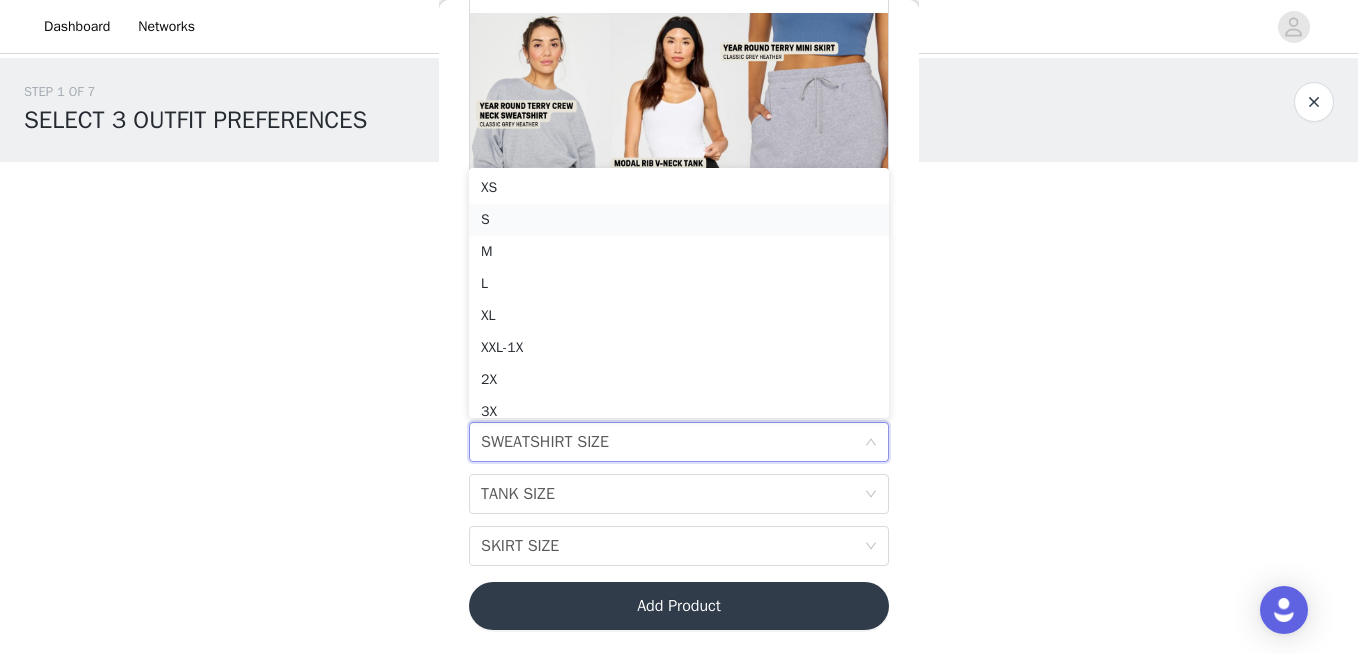 click on "S" at bounding box center (679, 220) 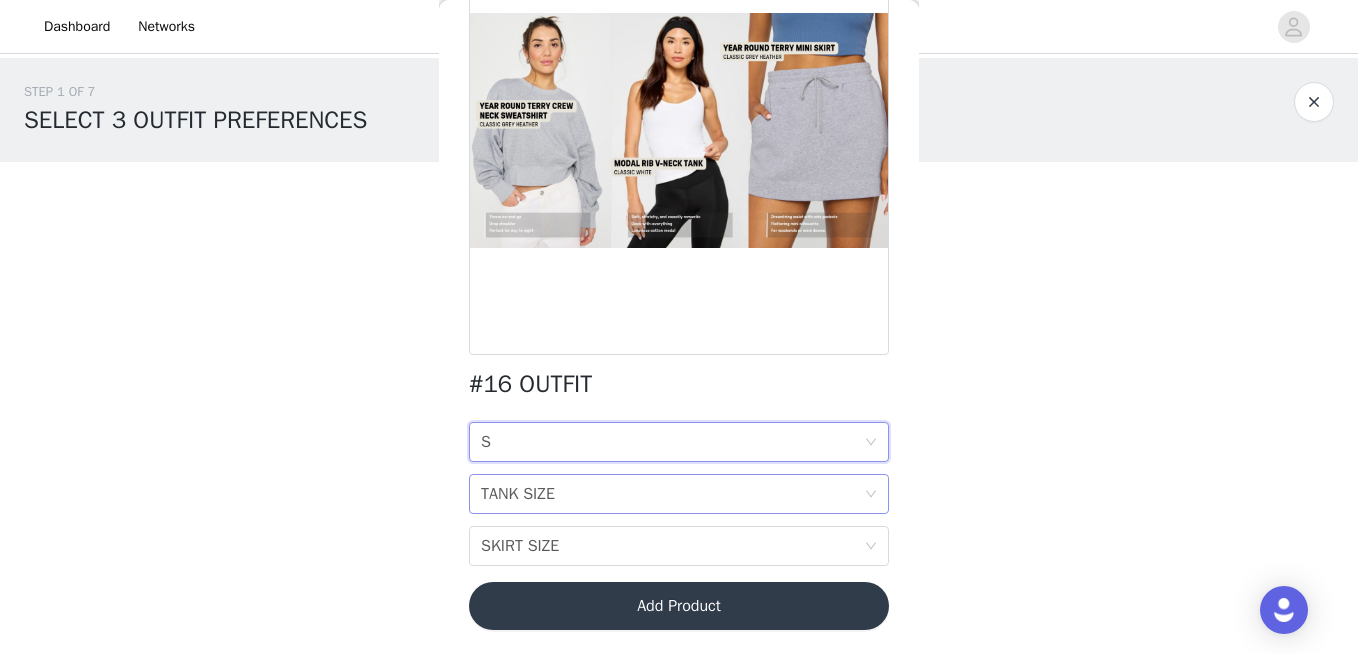 click on "TANK SIZE" at bounding box center (518, 494) 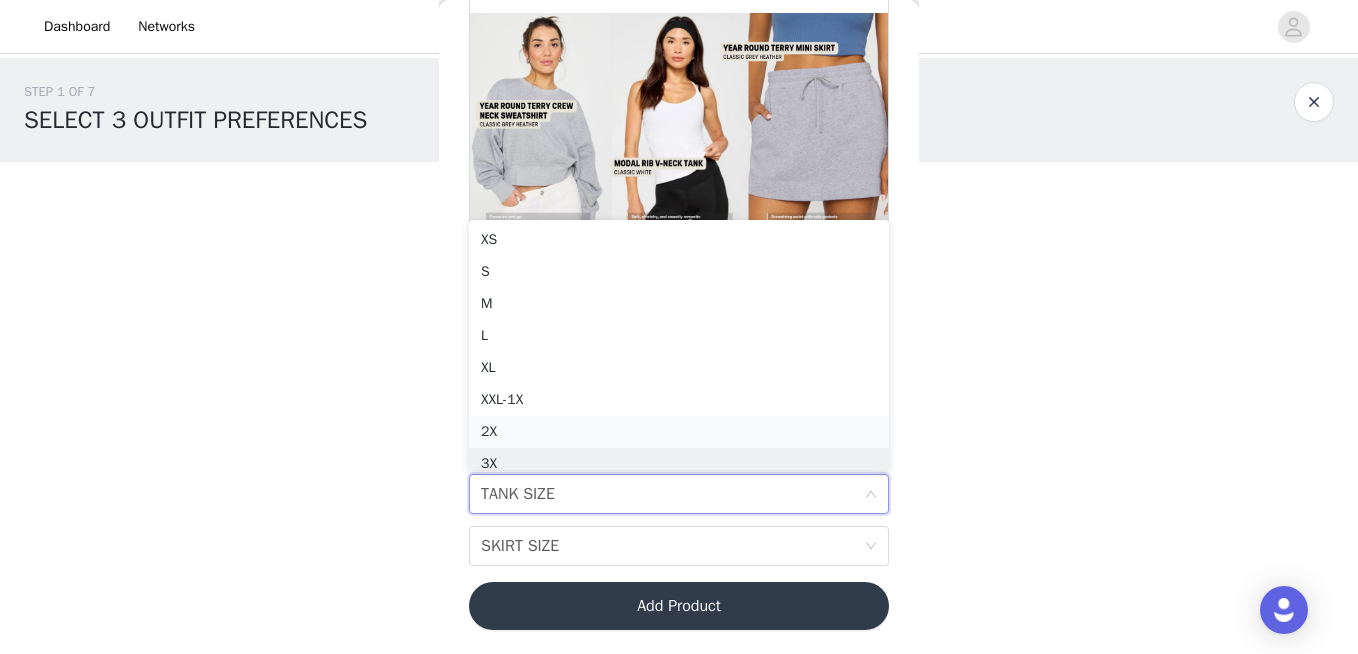 scroll, scrollTop: 9, scrollLeft: 0, axis: vertical 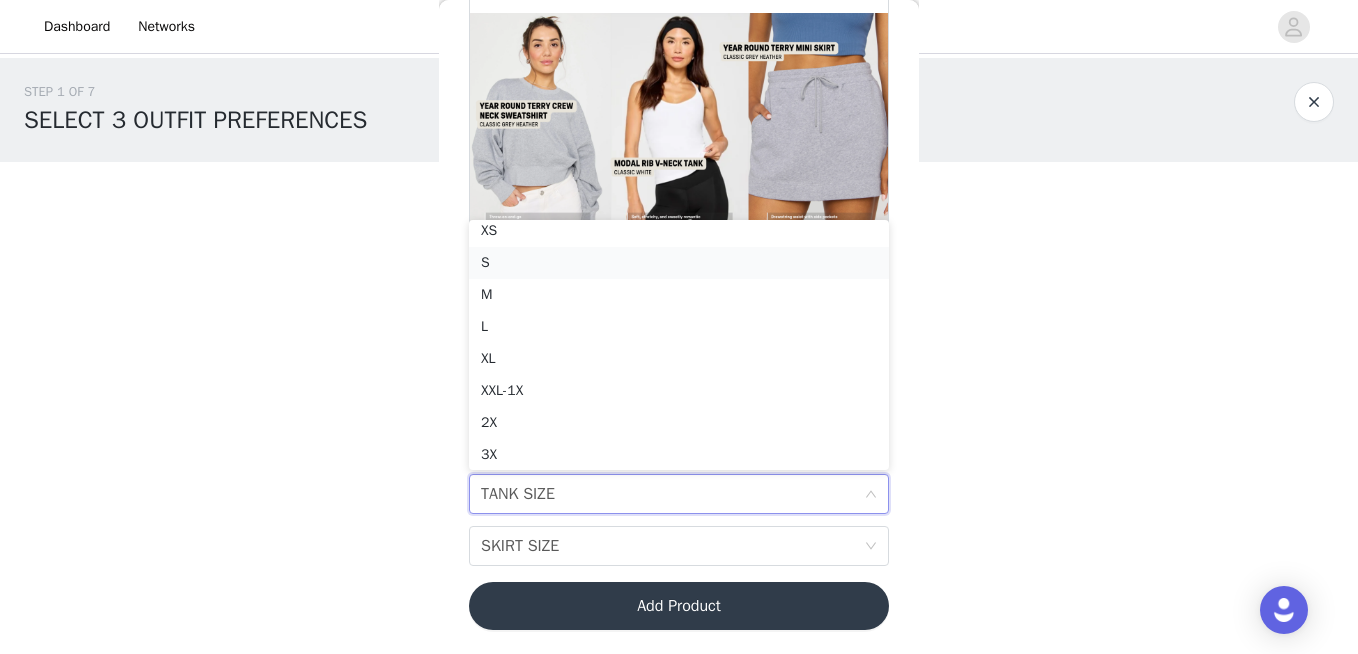 click on "S" at bounding box center (679, 263) 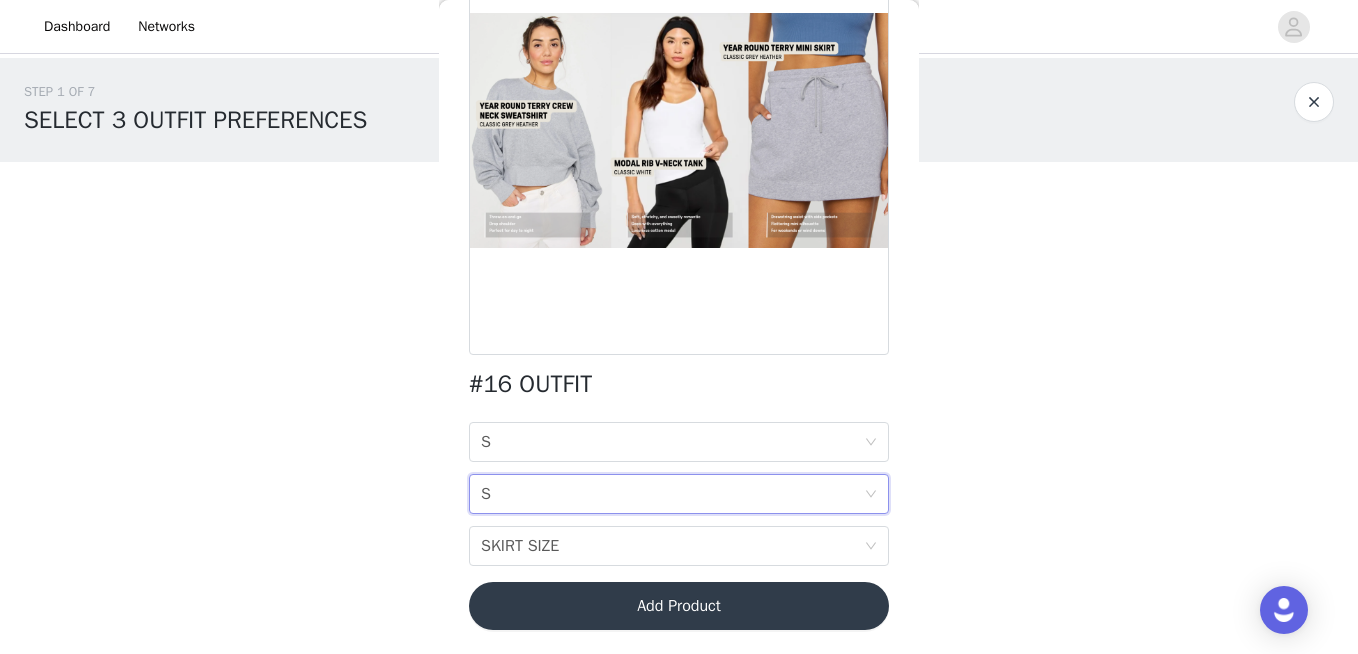 scroll, scrollTop: 0, scrollLeft: 0, axis: both 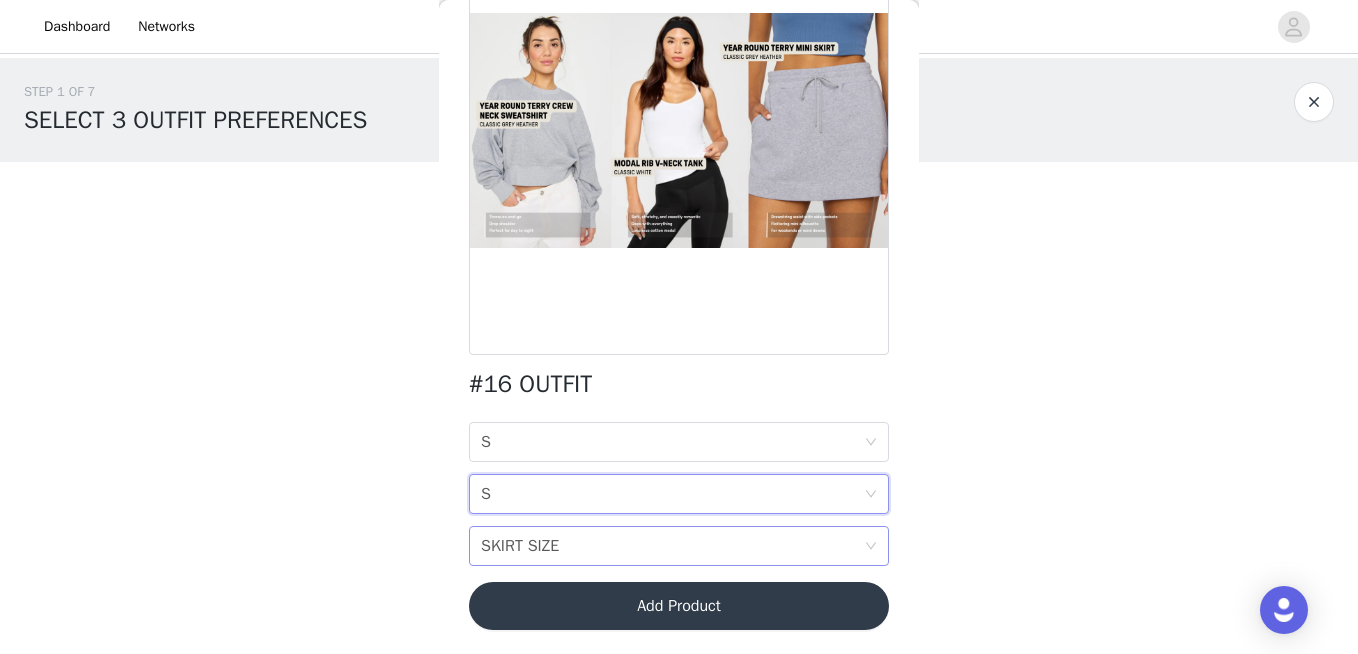 click on "SKIRT SIZE" at bounding box center (520, 546) 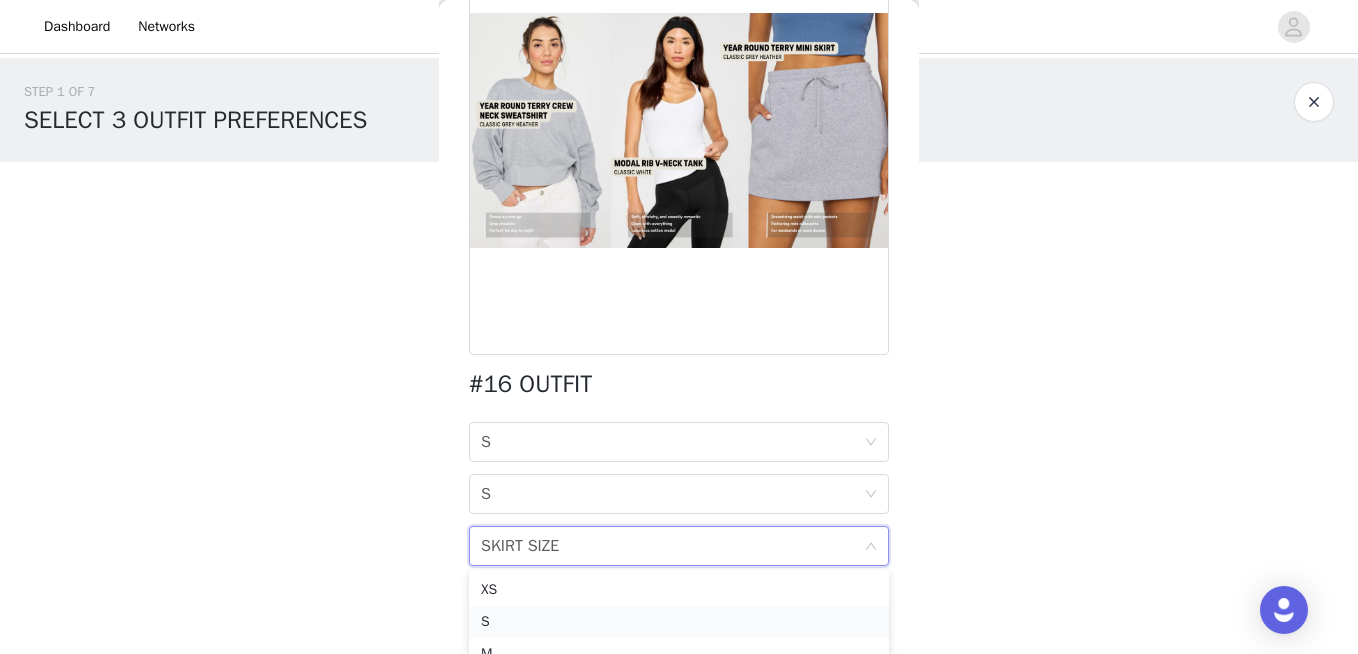 click on "S" at bounding box center [679, 622] 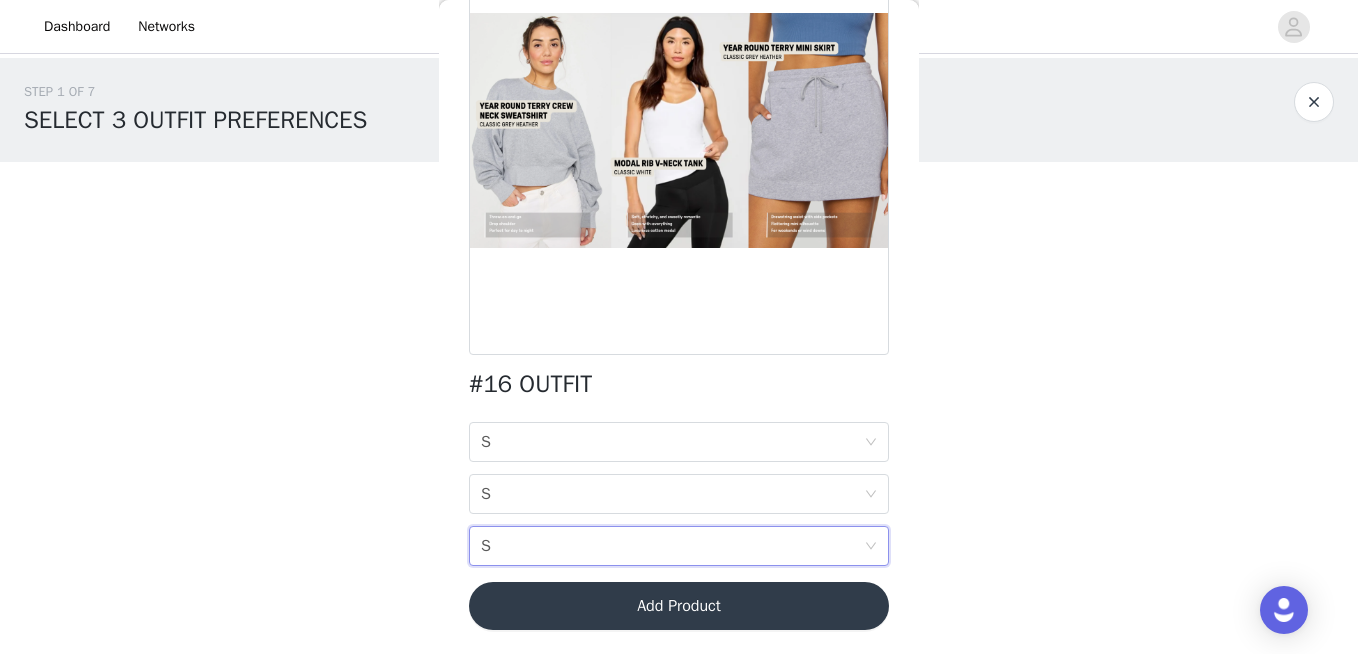 click on "Add Product" at bounding box center (679, 606) 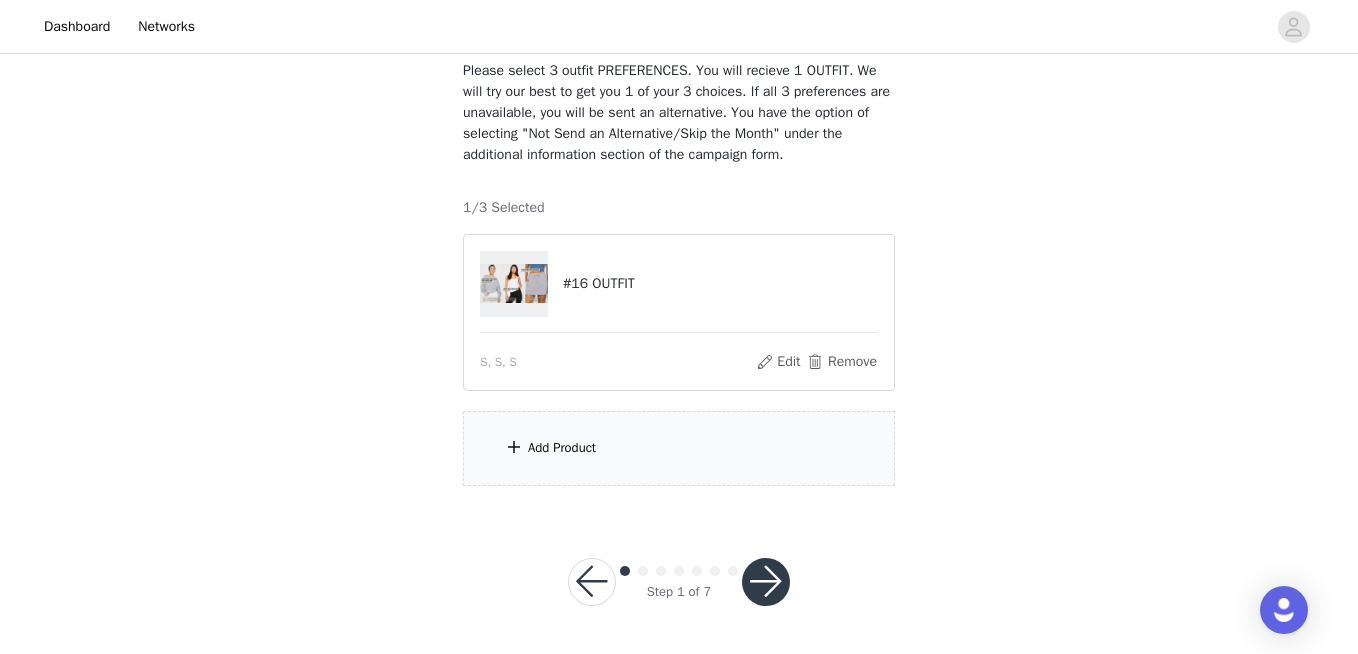 scroll, scrollTop: 146, scrollLeft: 0, axis: vertical 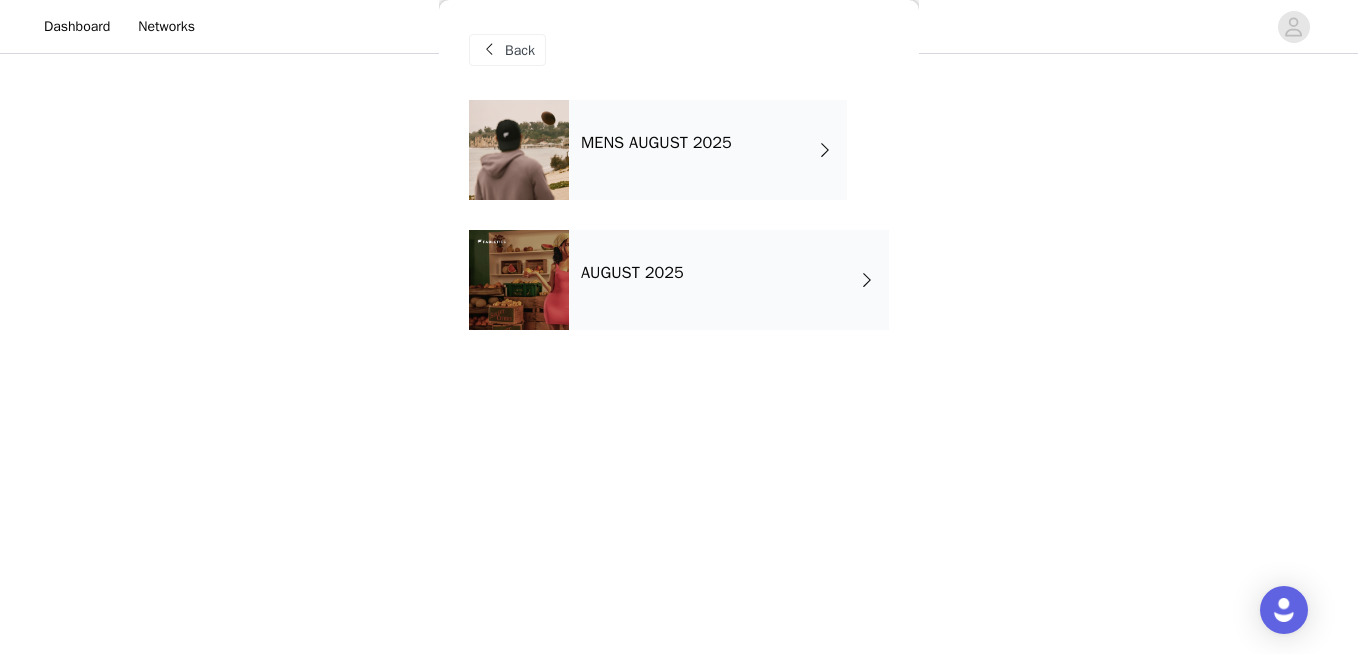 click on "AUGUST 2025" at bounding box center (729, 280) 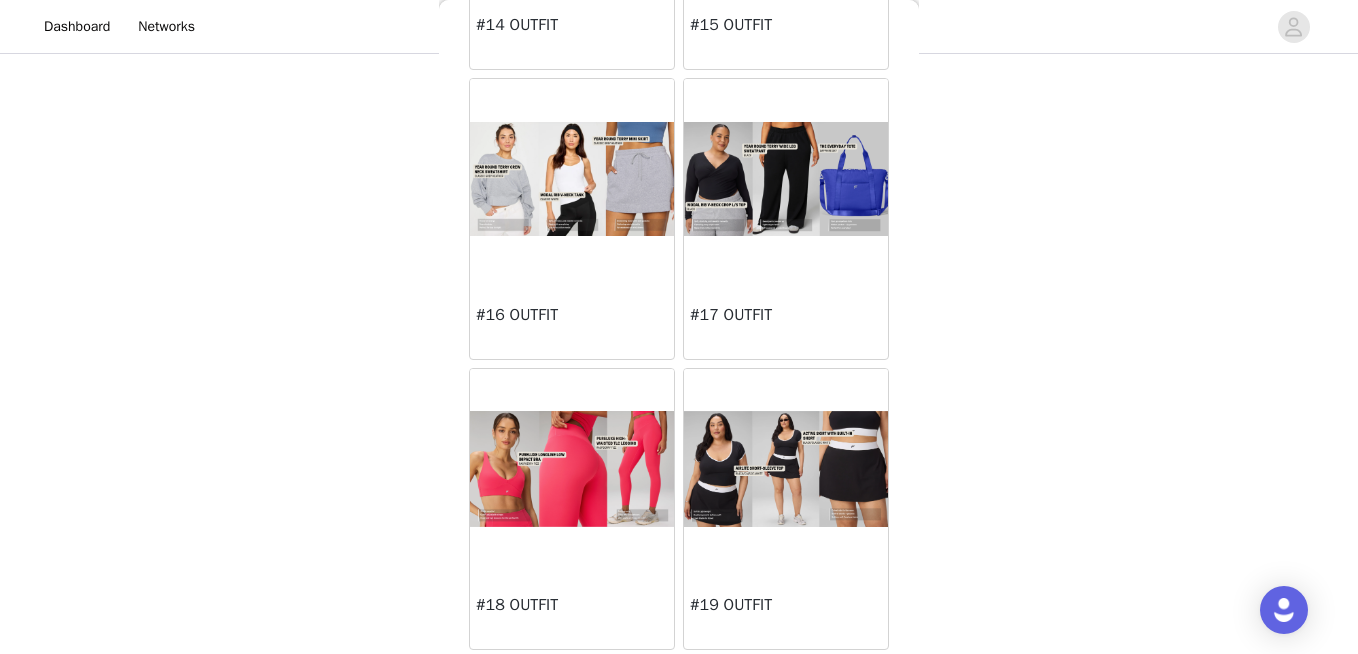 scroll, scrollTop: 2052, scrollLeft: 0, axis: vertical 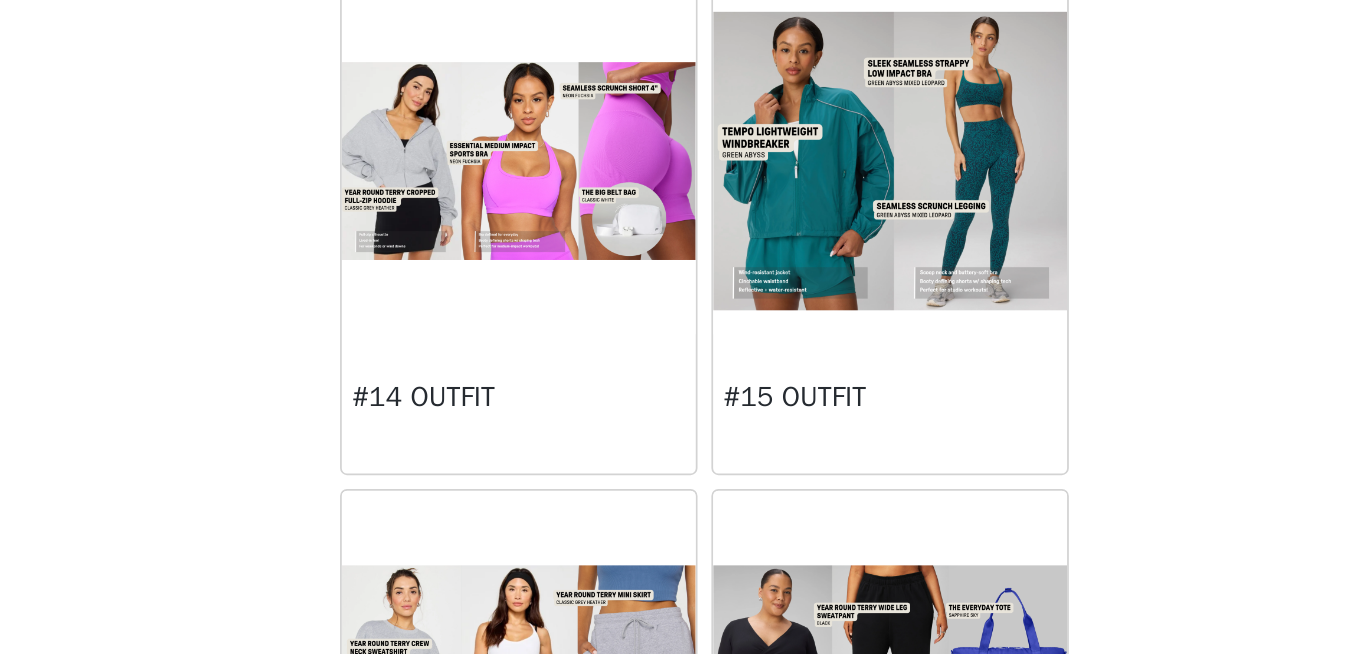 click at bounding box center (786, 359) 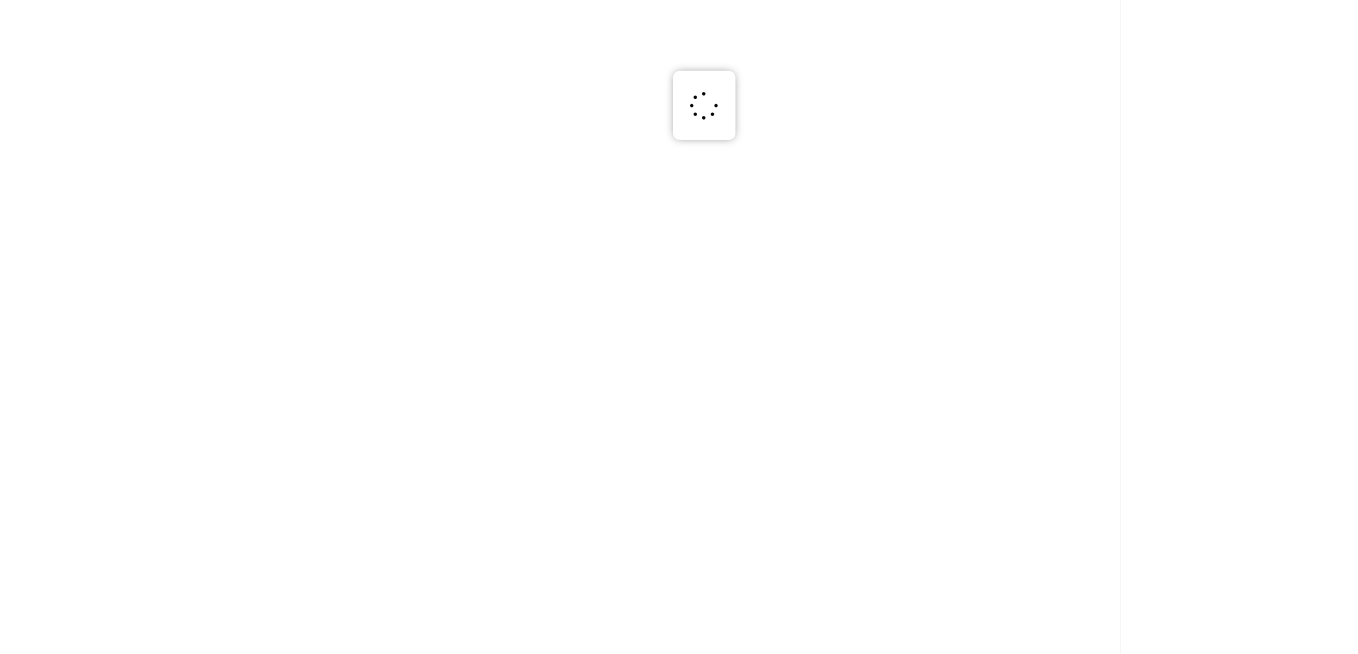 scroll, scrollTop: 0, scrollLeft: 0, axis: both 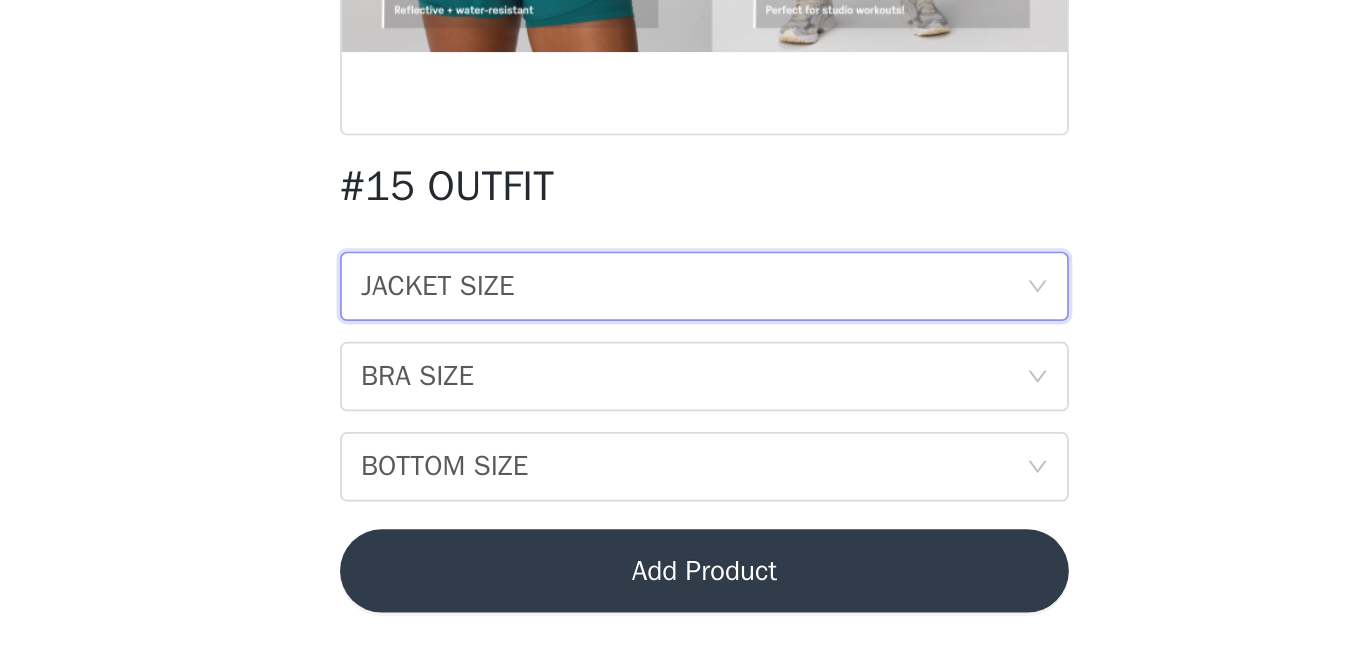 click on "JACKET SIZE" at bounding box center [525, 442] 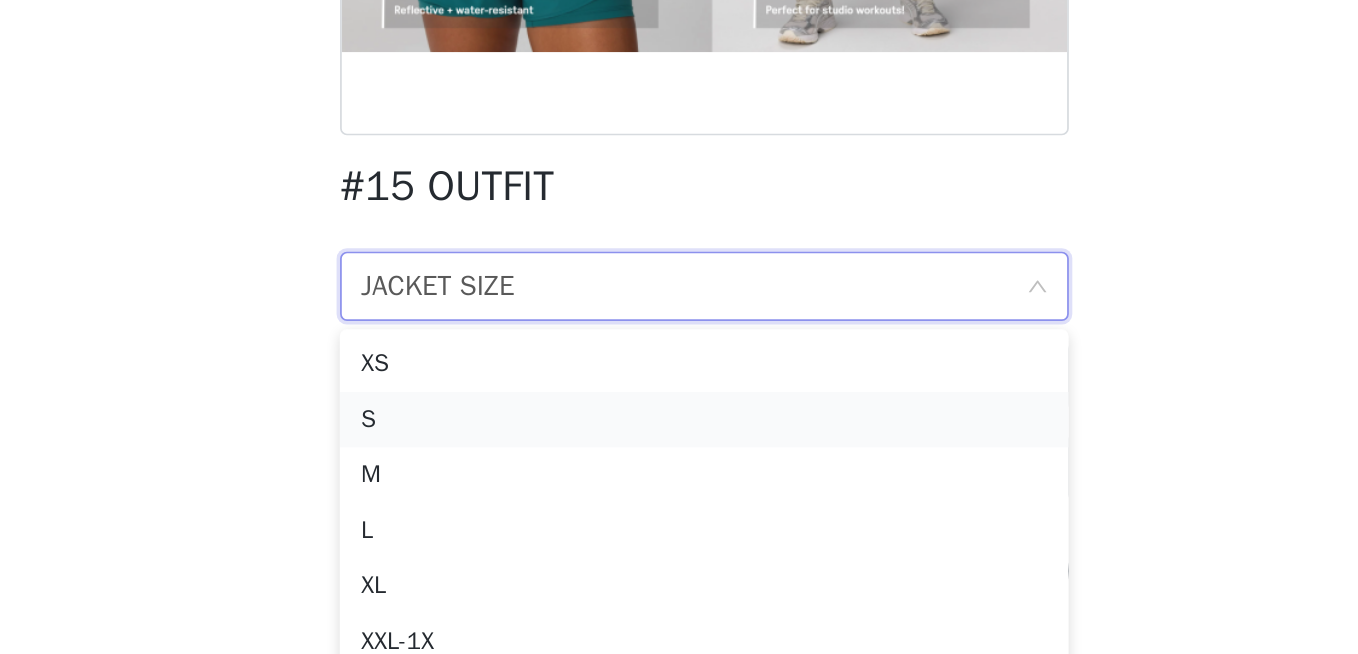 click on "S" at bounding box center [679, 519] 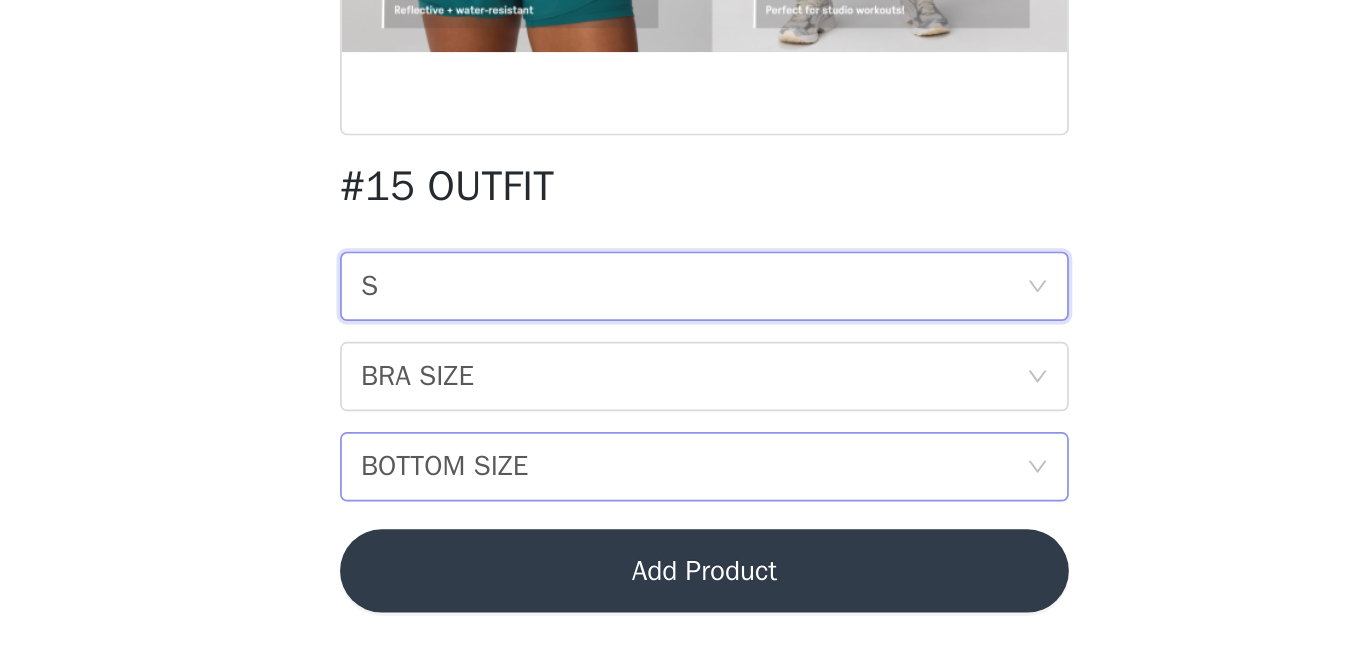 click on "BOTTOM SIZE" at bounding box center [529, 546] 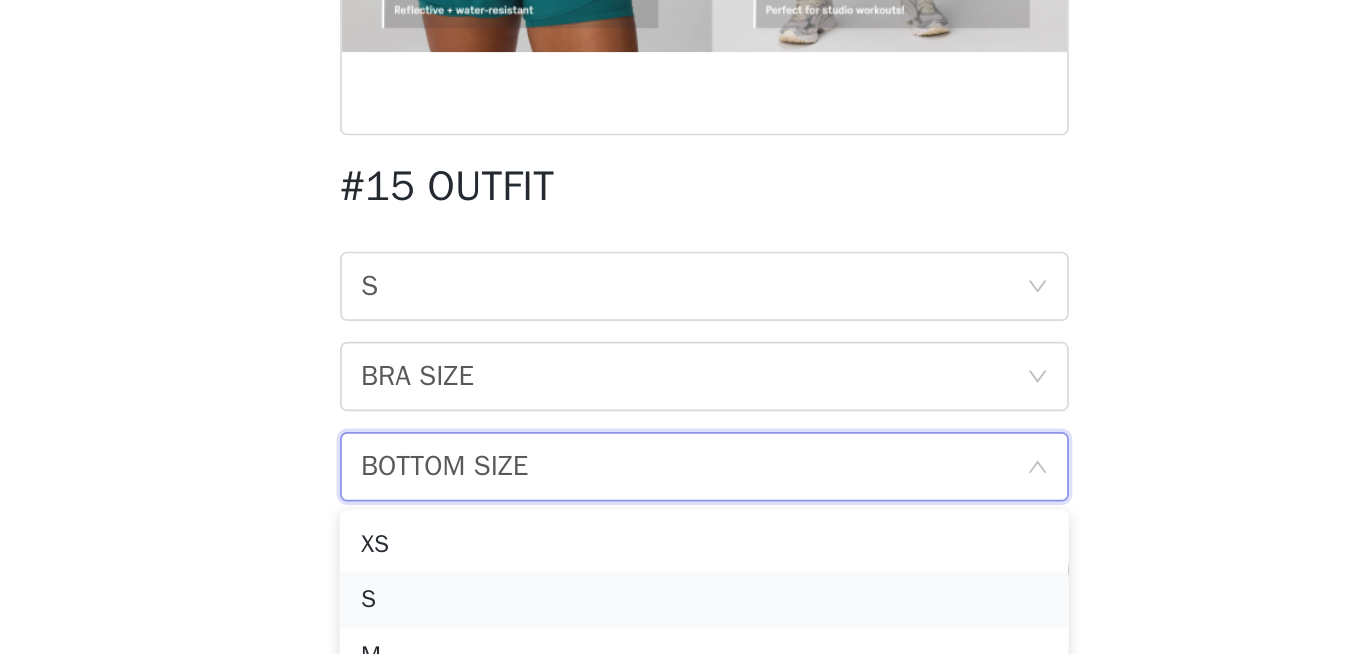 click on "S" at bounding box center (679, 623) 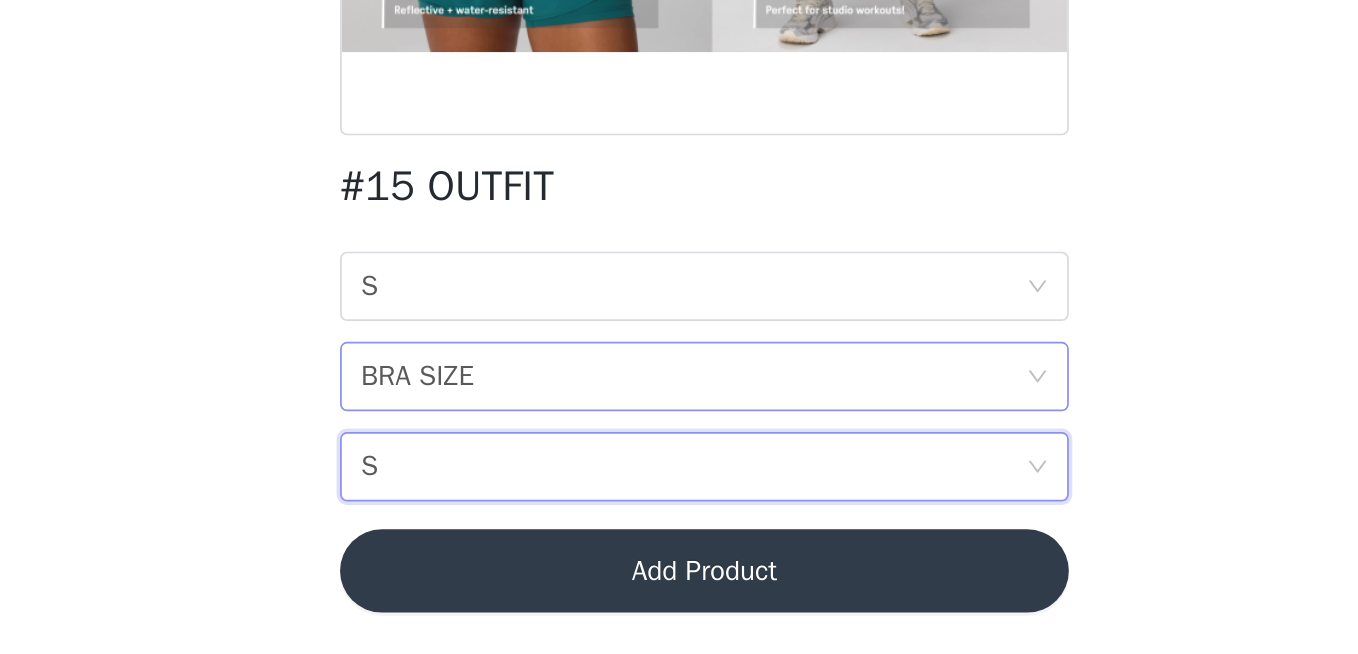 click on "BRA SIZE" at bounding box center (513, 494) 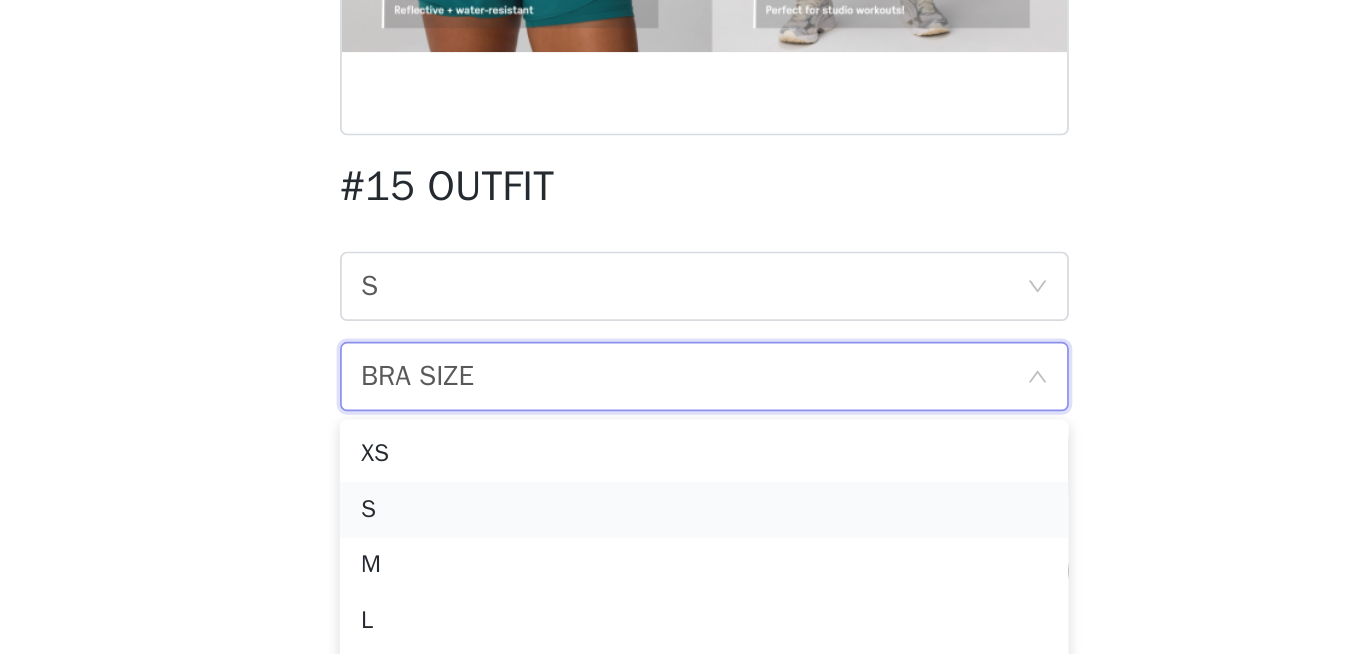 click on "S" at bounding box center [679, 571] 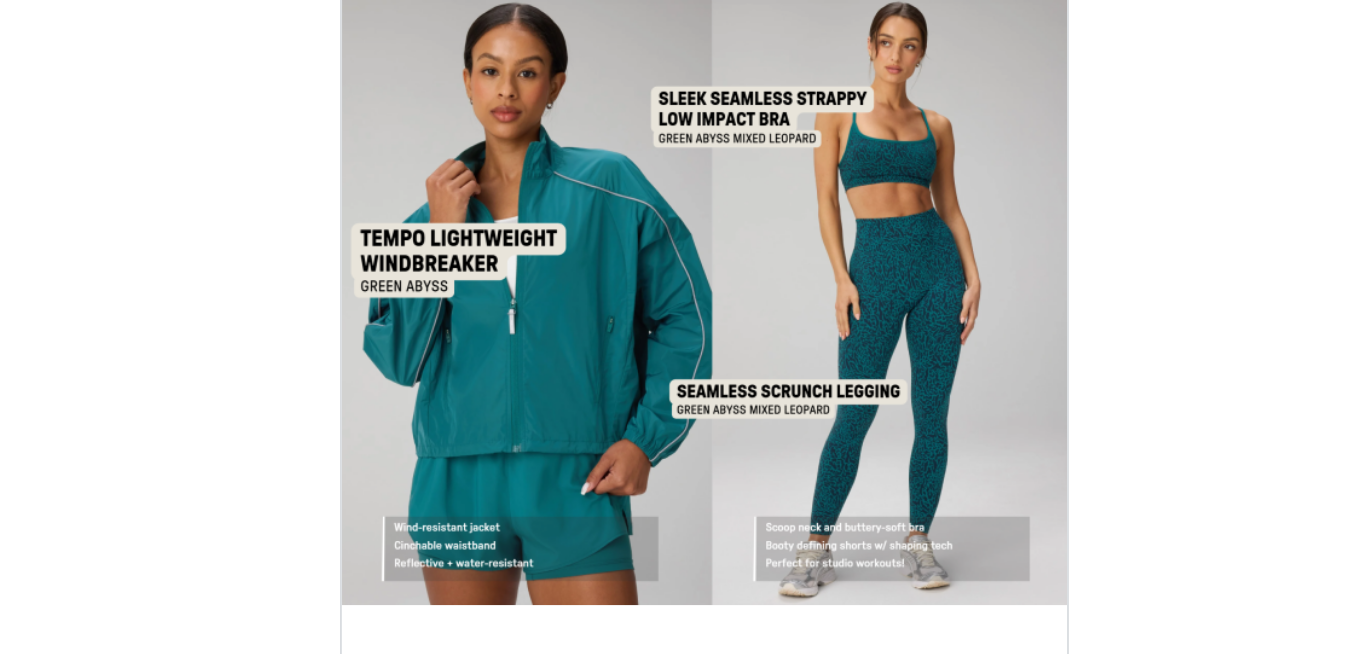 scroll, scrollTop: 195, scrollLeft: 0, axis: vertical 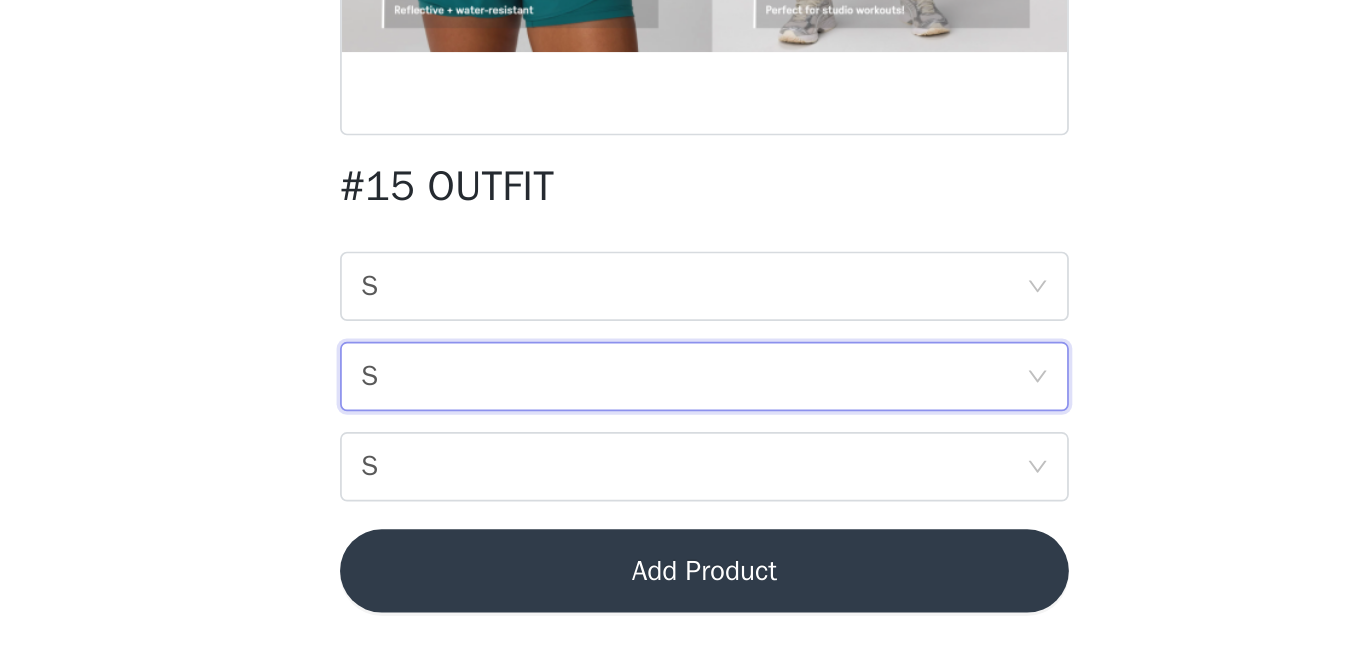 click on "Add Product" at bounding box center [679, 606] 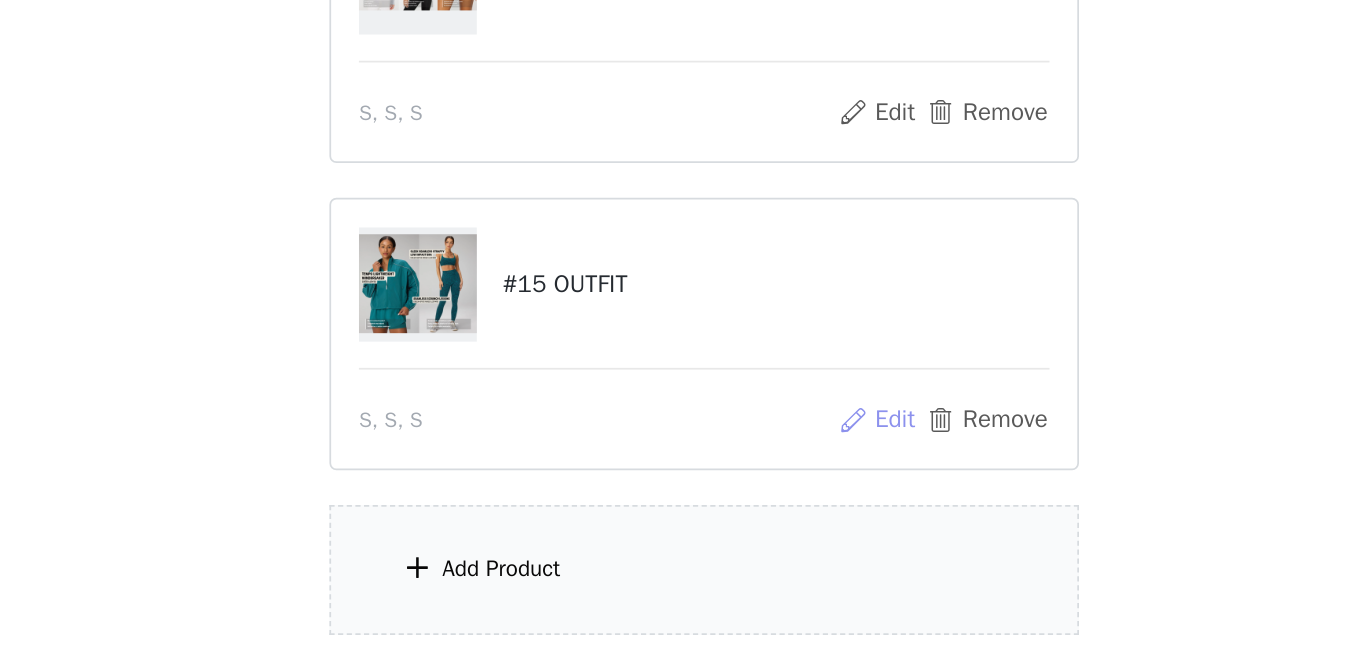 click on "Edit" at bounding box center [778, 519] 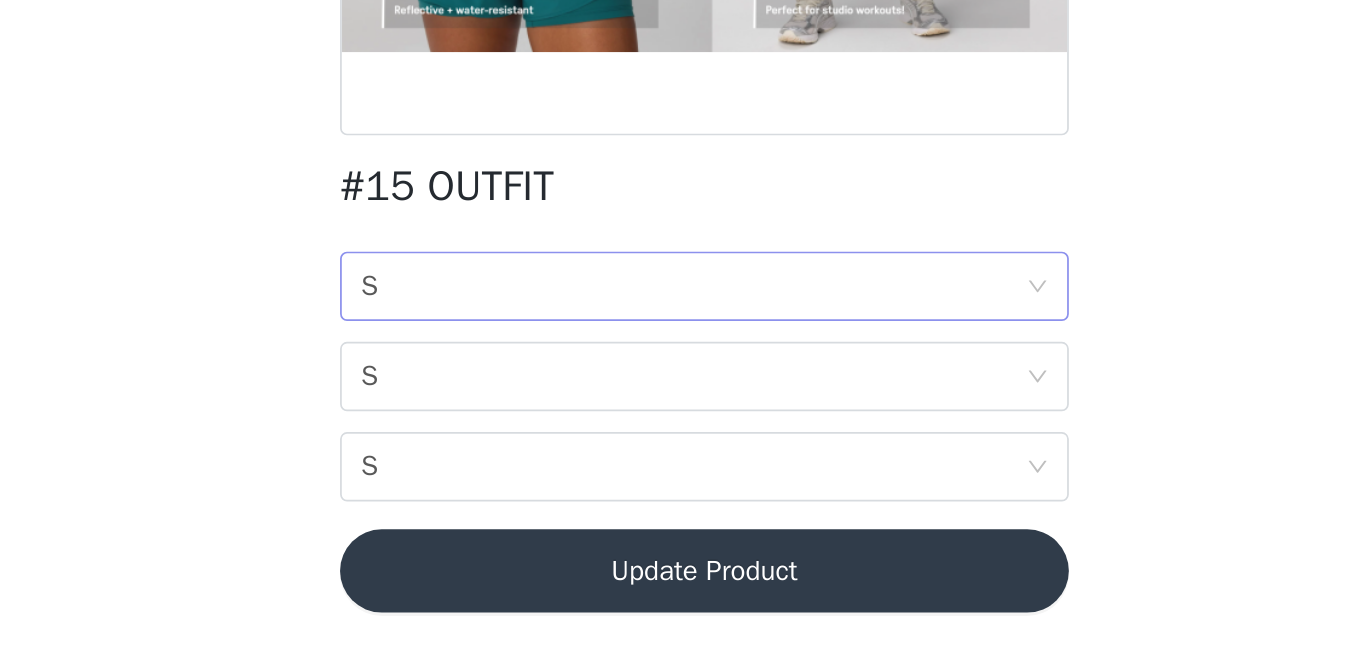 scroll, scrollTop: 195, scrollLeft: 0, axis: vertical 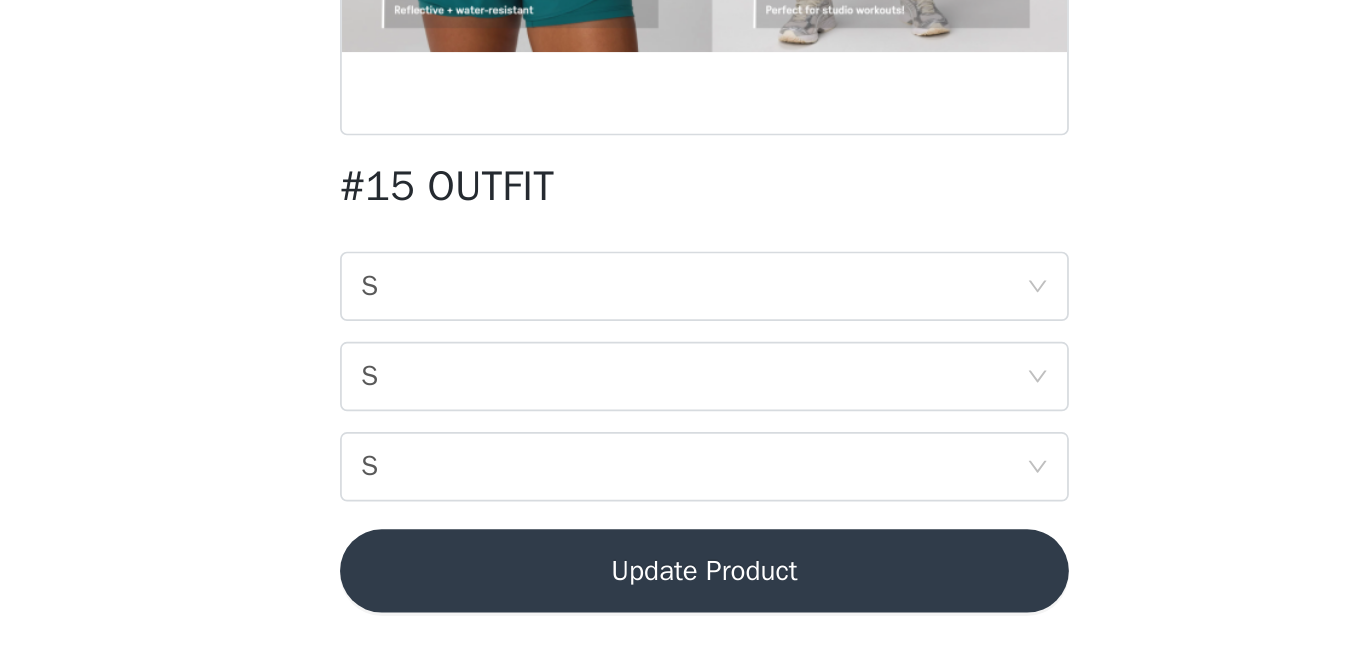 click on "JACKET SIZE S BRA SIZE S BOTTOM SIZE S" at bounding box center (679, 494) 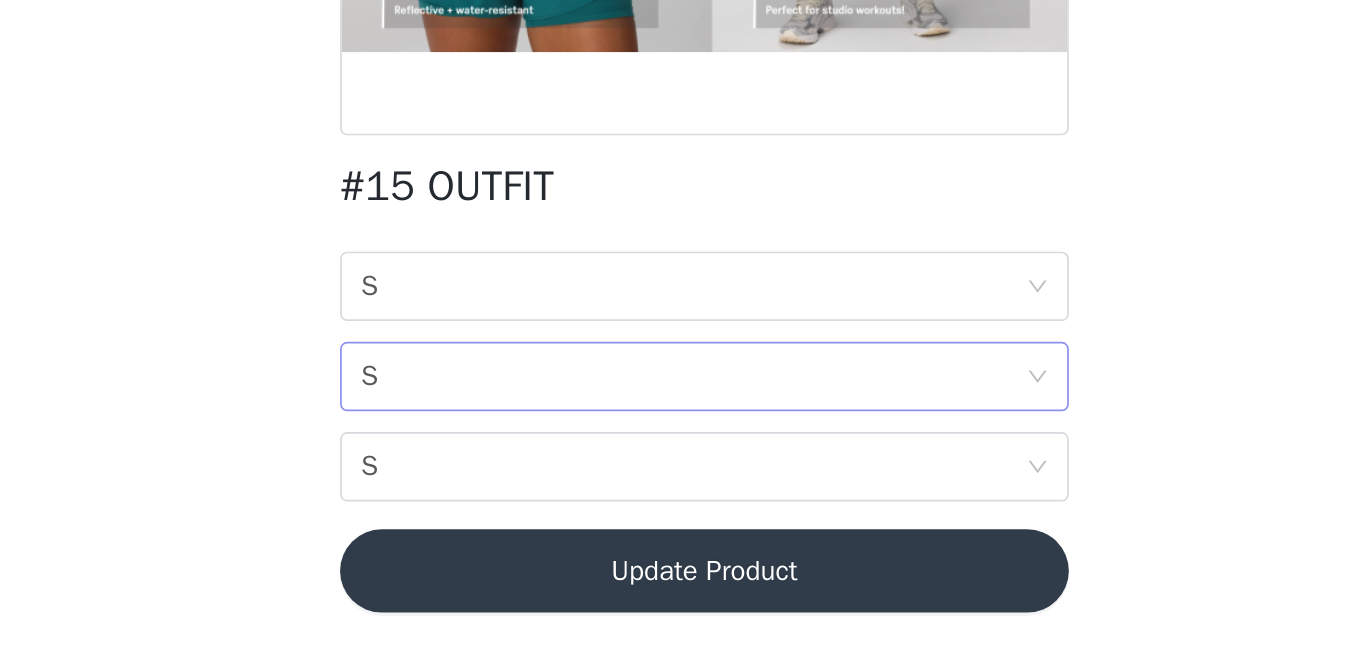 click on "BRA SIZE S" at bounding box center [672, 494] 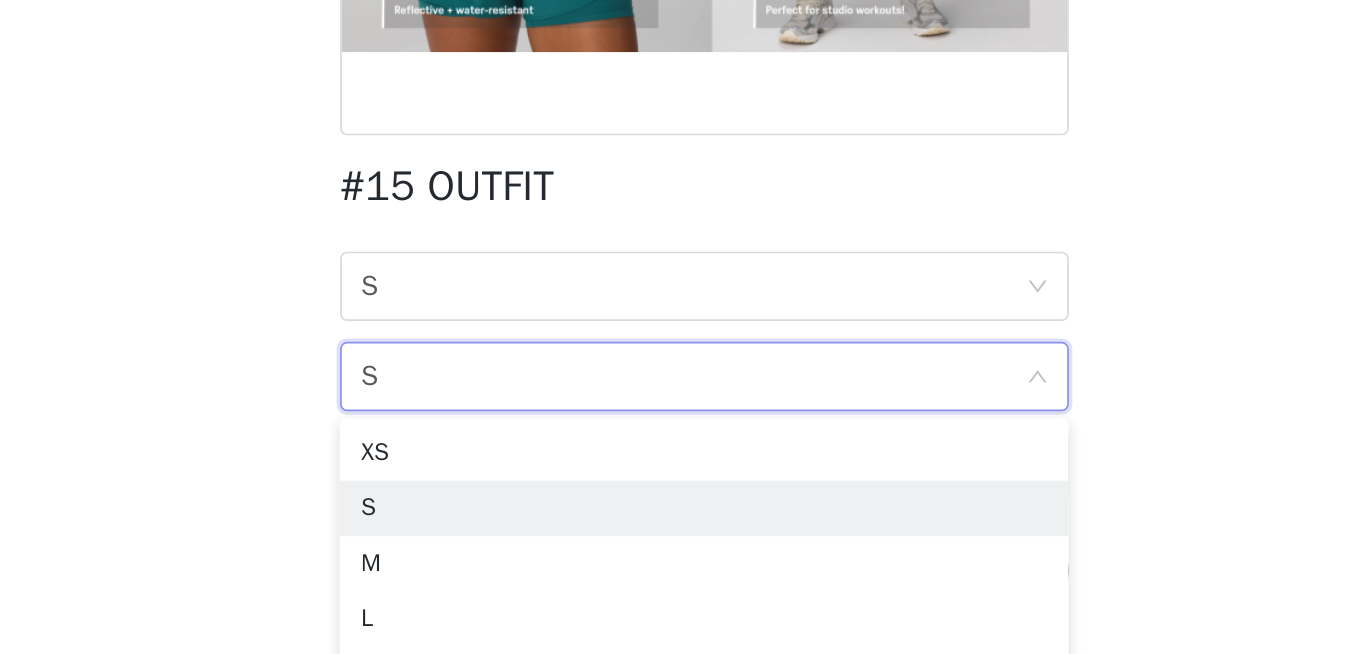click on "STEP 1 OF 7
SELECT 3 OUTFIT PREFERENCES
Please select 3 outfit PREFERENCES. You will recieve 1 OUTFIT.  We will try our best to get you 1 of your 3 choices. If all 3 preferences are unavailable, you will be sent an alternative. You have the option of selecting "Not Send an Alternative/Skip the Month" under the additional information section of the campaign form.       2/3 Selected           #16 OUTFIT           S, S, S       Edit   Remove     #15 OUTFIT           S, S, S       Edit   Remove     Add Product       Back     #15 OUTFIT               JACKET SIZE S BRA SIZE S BOTTOM SIZE S     Update Product" at bounding box center [679, 289] 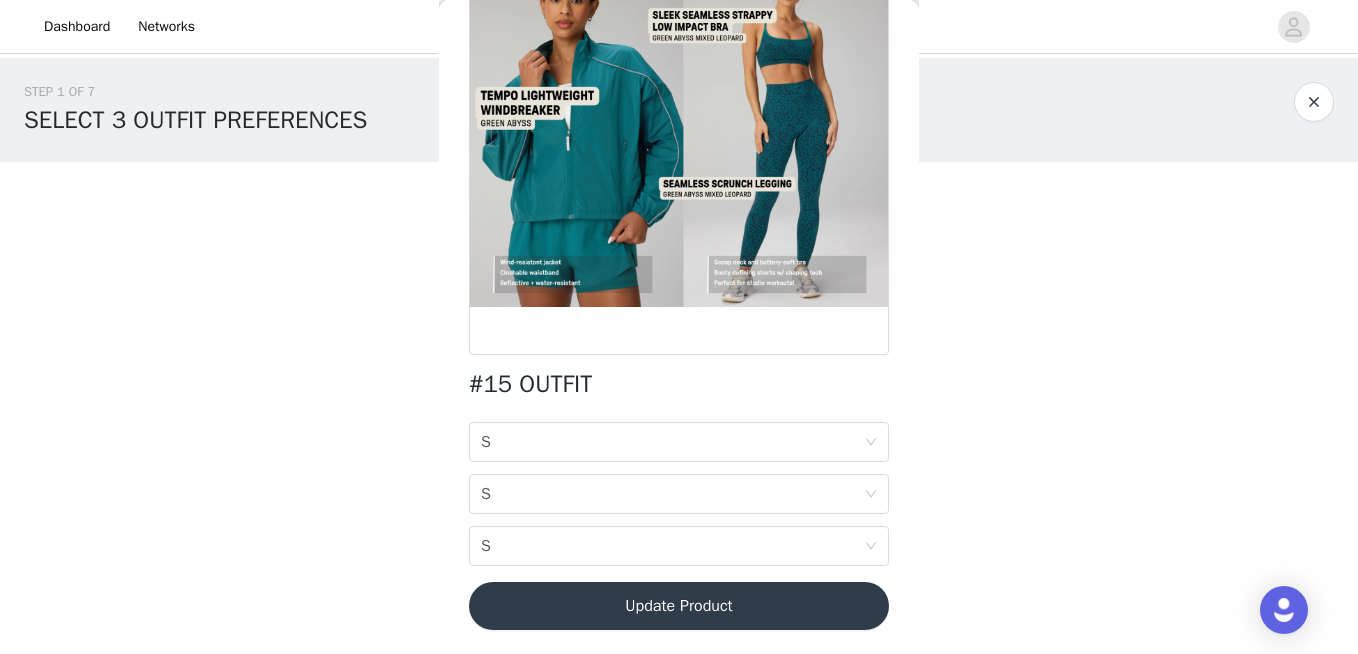 scroll, scrollTop: 0, scrollLeft: 0, axis: both 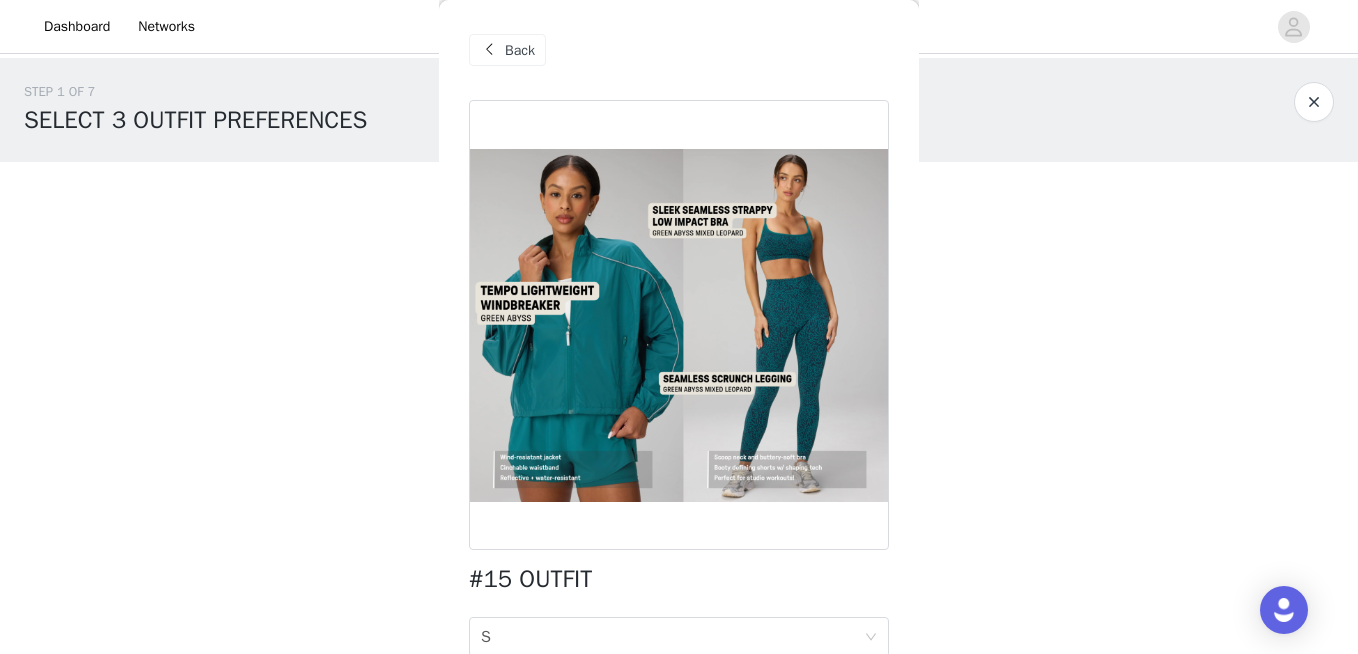 click on "Back" at bounding box center (507, 50) 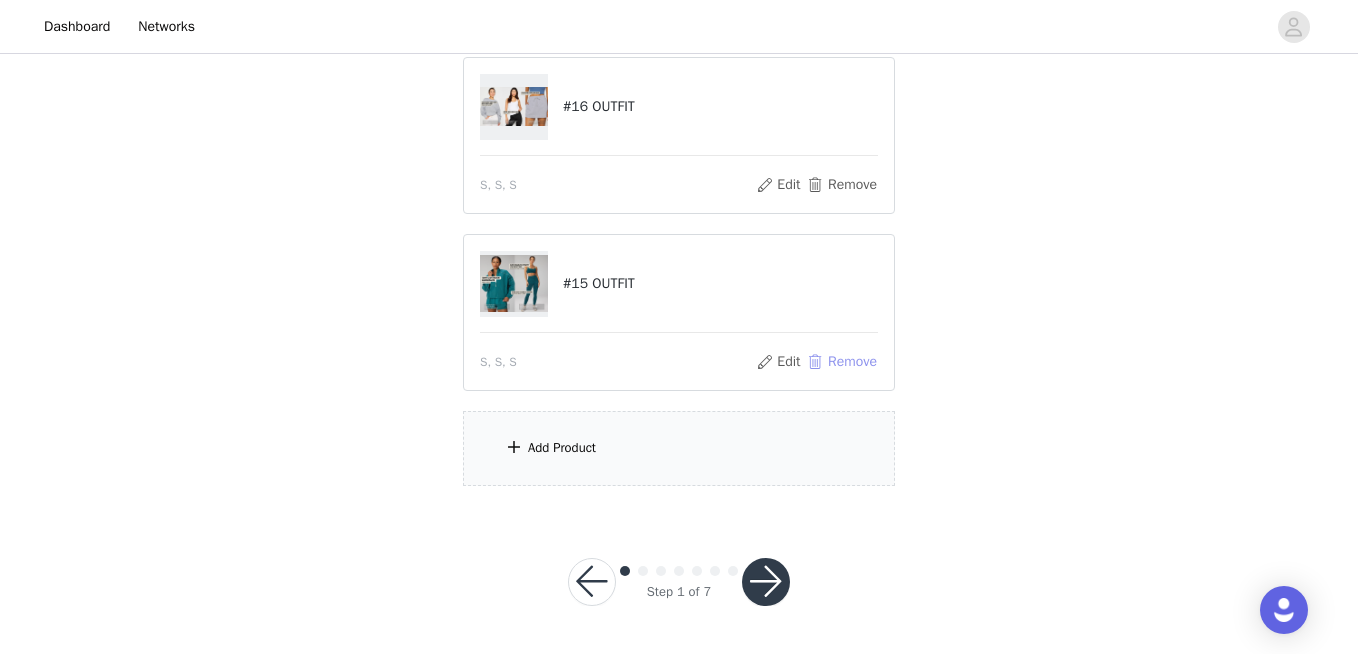 click on "Remove" at bounding box center [842, 362] 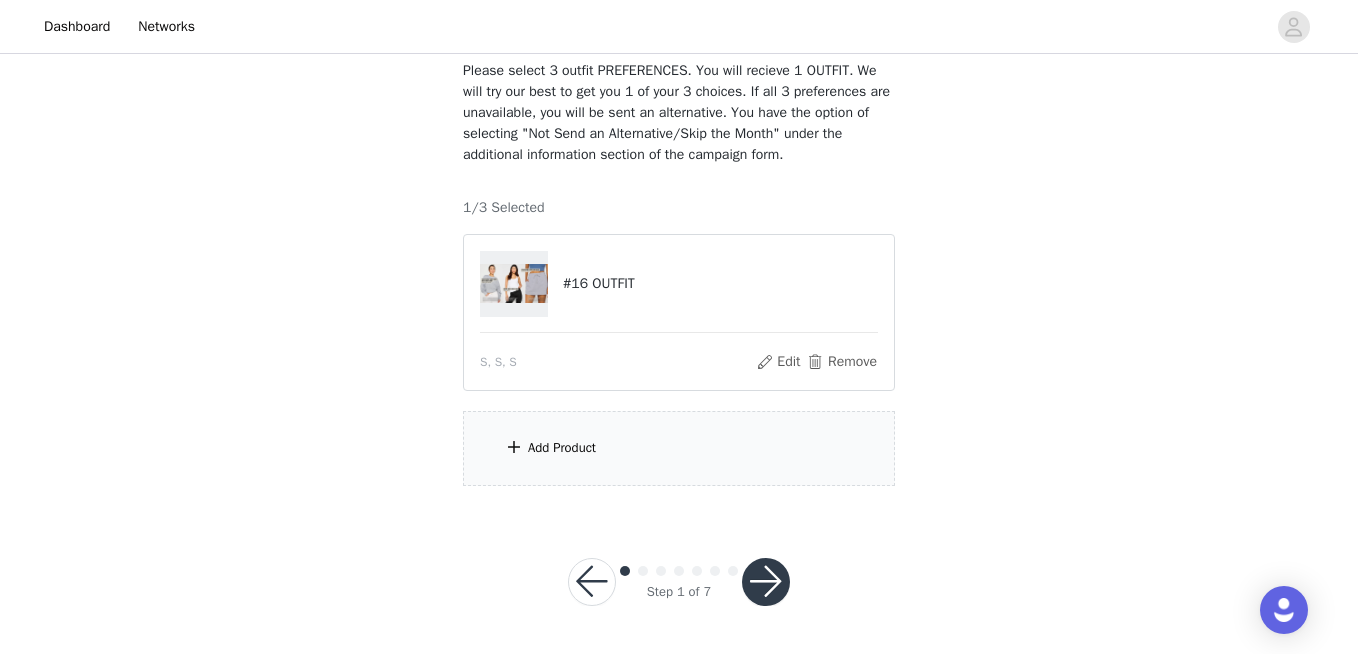 scroll, scrollTop: 146, scrollLeft: 0, axis: vertical 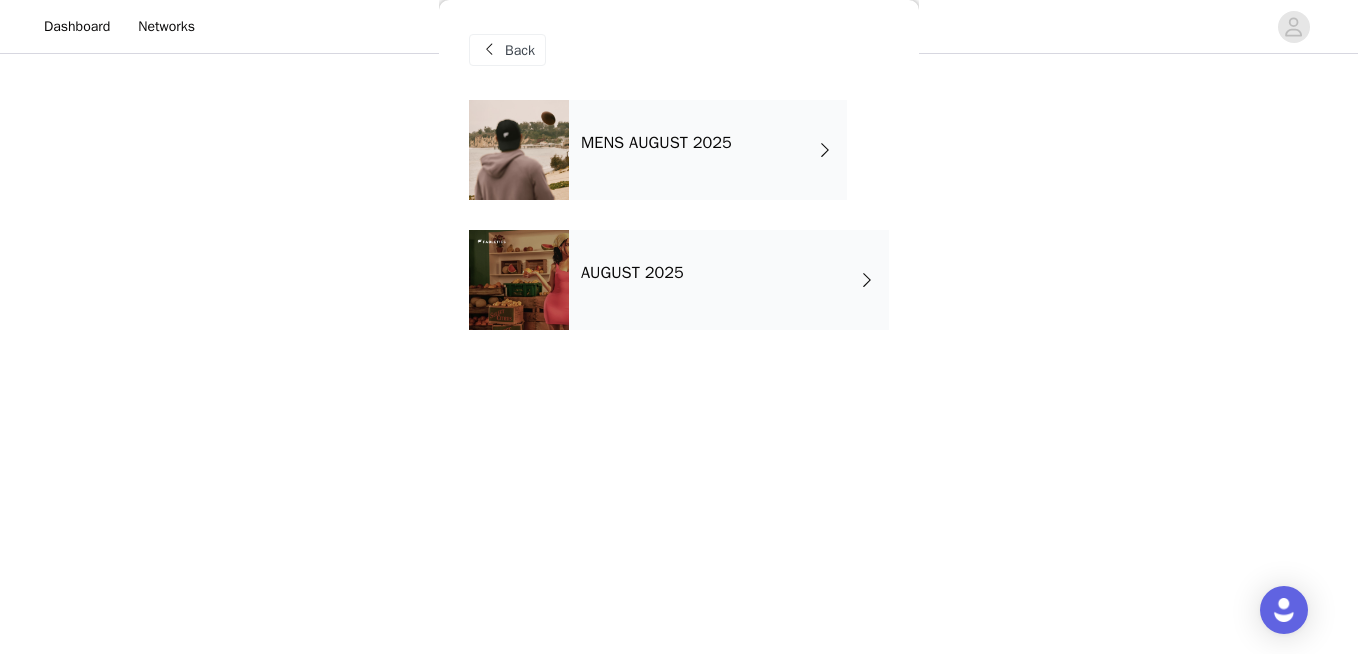 click on "AUGUST 2025" at bounding box center [632, 273] 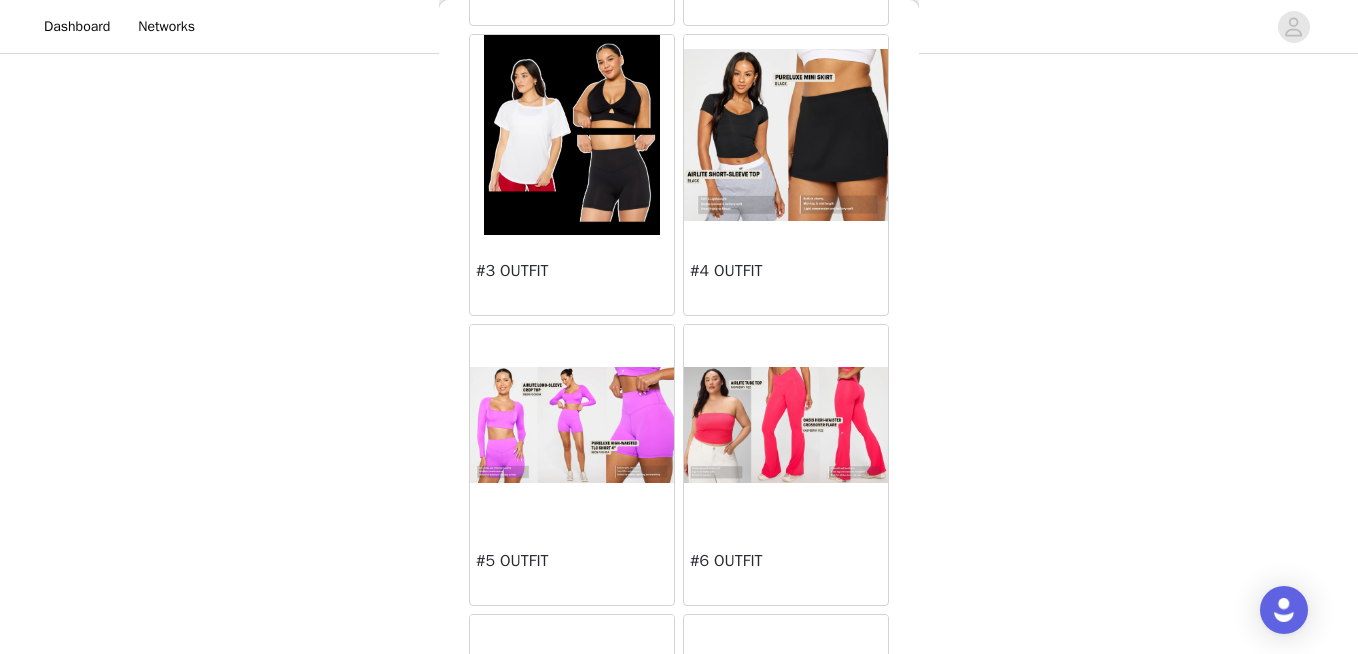 scroll, scrollTop: 326, scrollLeft: 0, axis: vertical 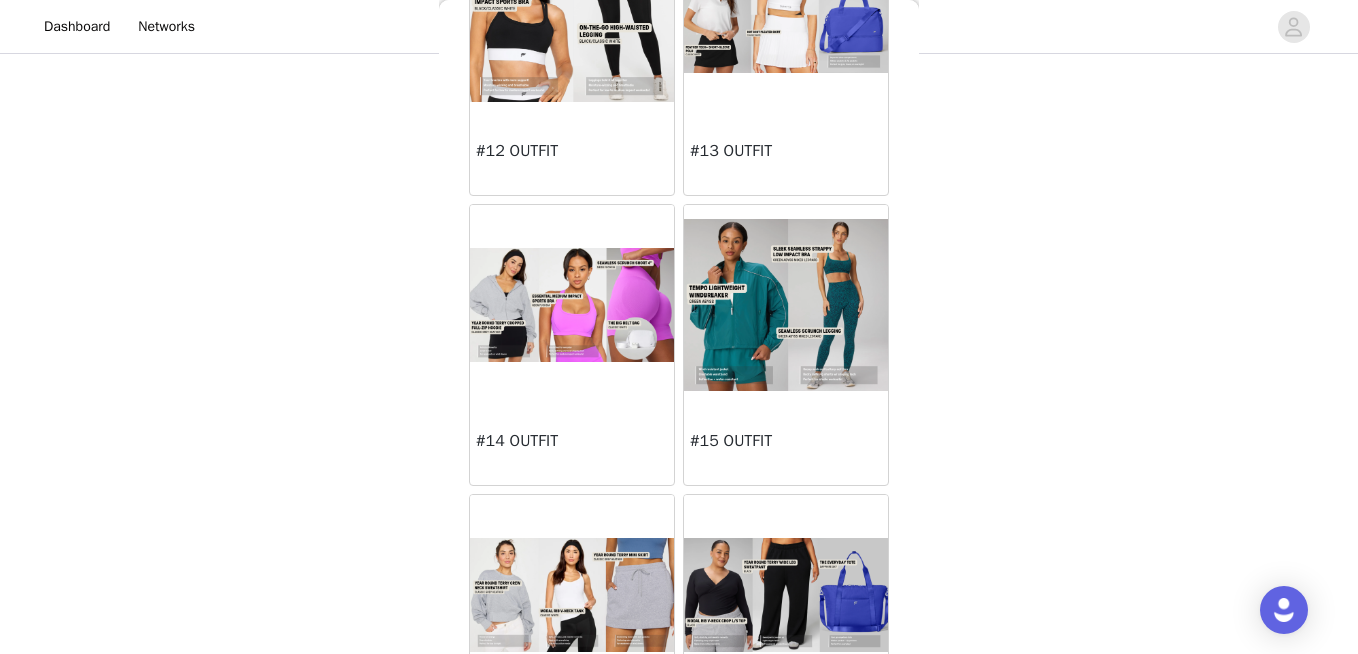 click at bounding box center (786, 305) 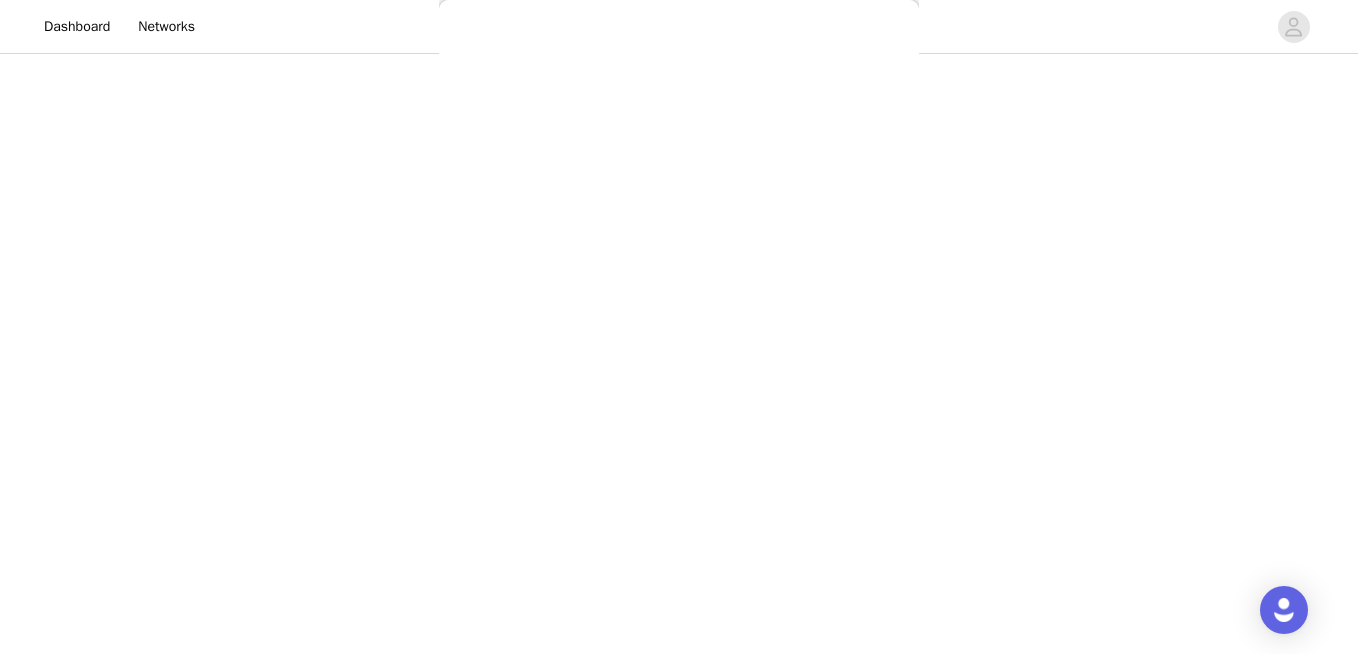 scroll, scrollTop: 195, scrollLeft: 0, axis: vertical 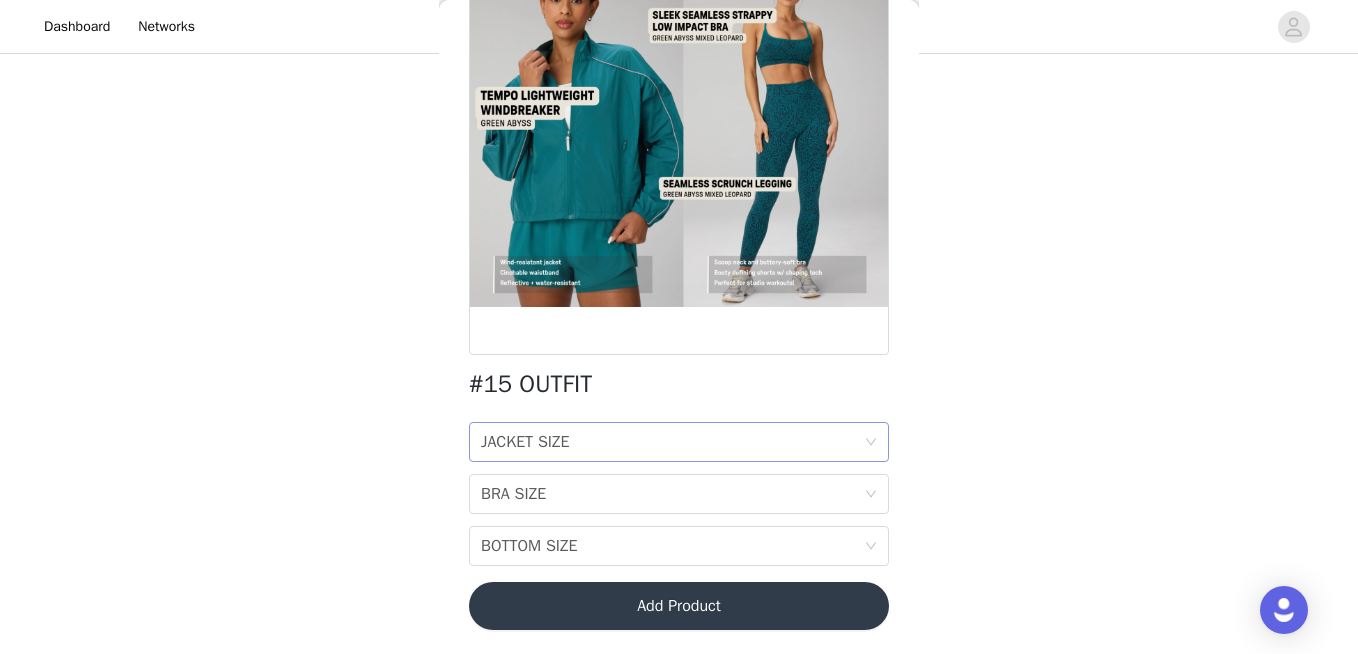 click on "JACKET SIZE JACKET SIZE" at bounding box center [672, 442] 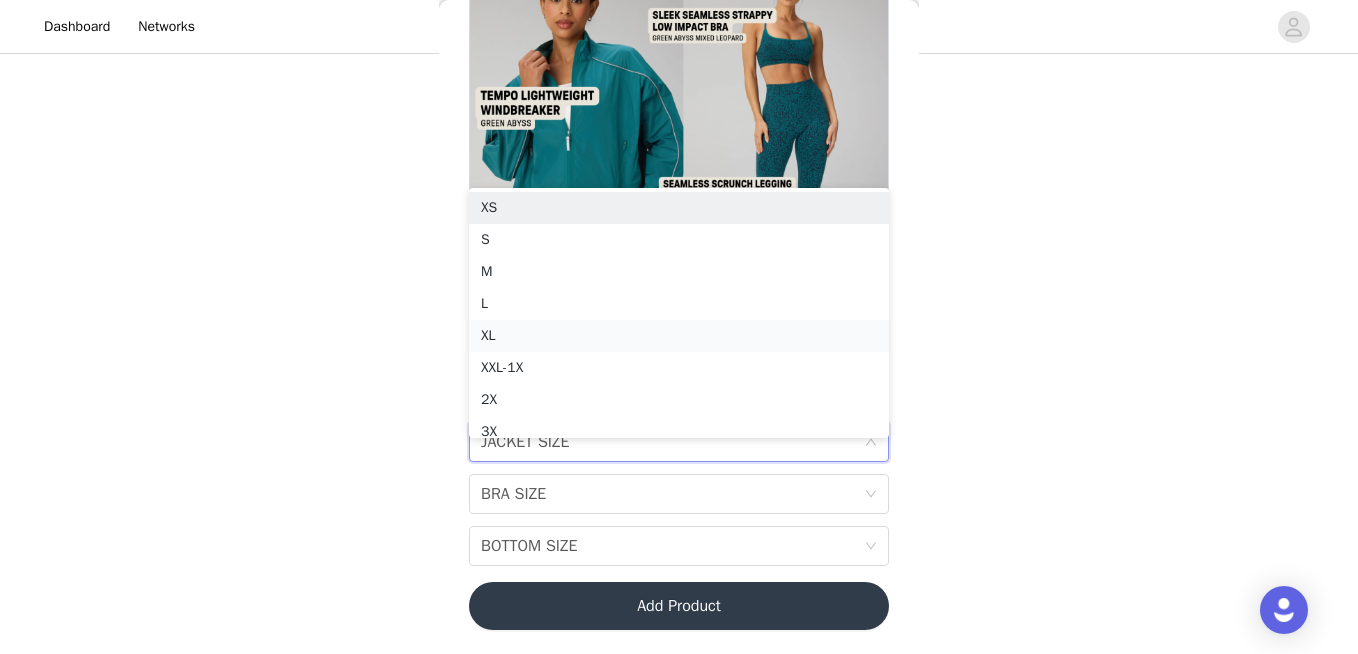 scroll, scrollTop: 10, scrollLeft: 0, axis: vertical 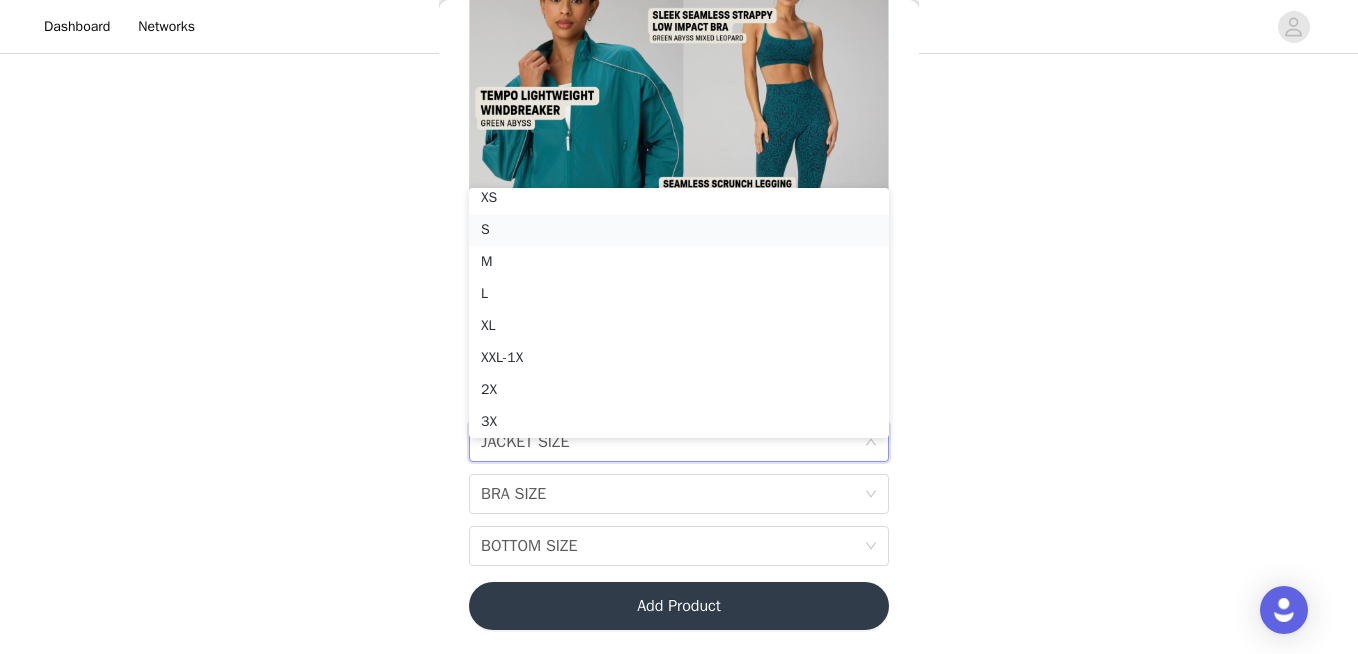 click on "S" at bounding box center [679, 230] 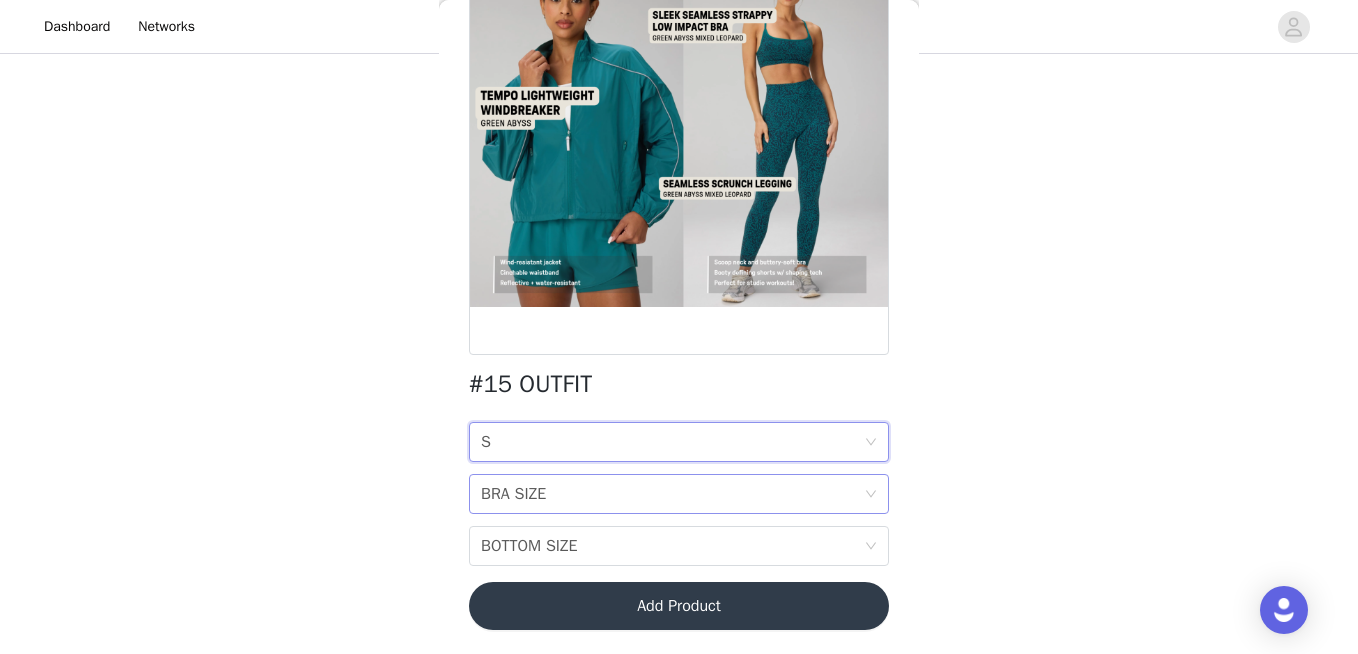 click on "BRA SIZE" at bounding box center (513, 494) 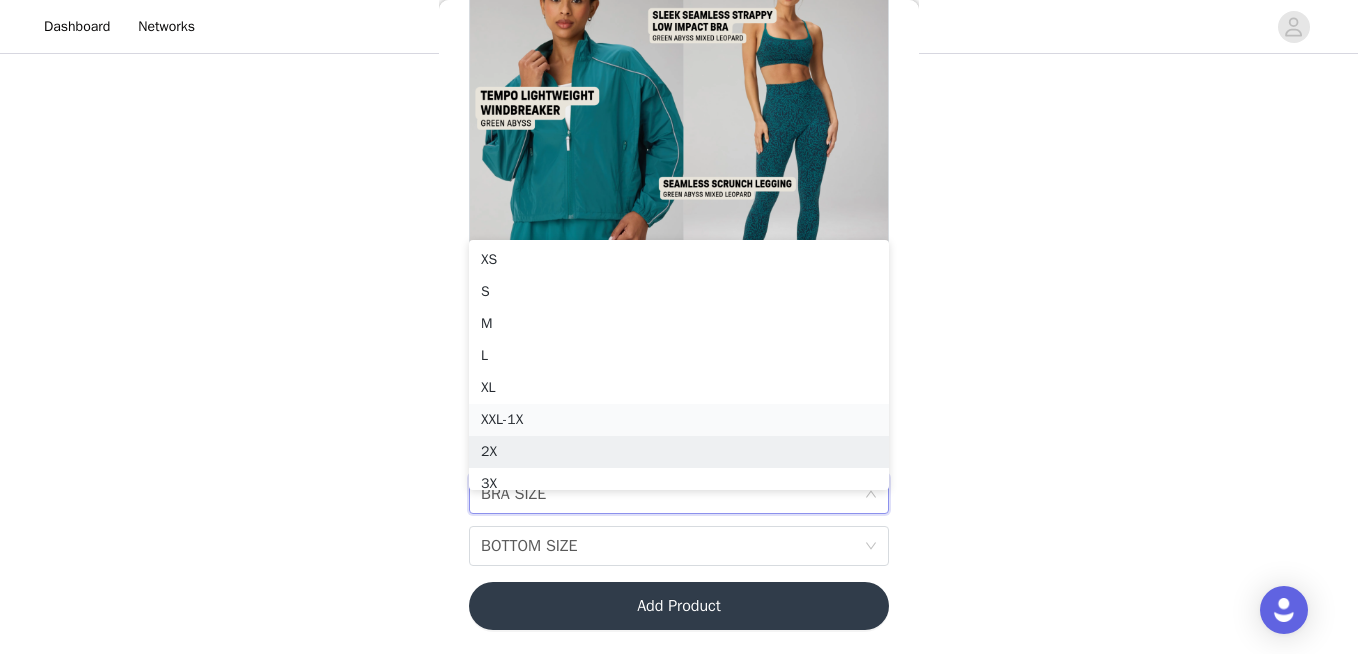 scroll, scrollTop: 10, scrollLeft: 0, axis: vertical 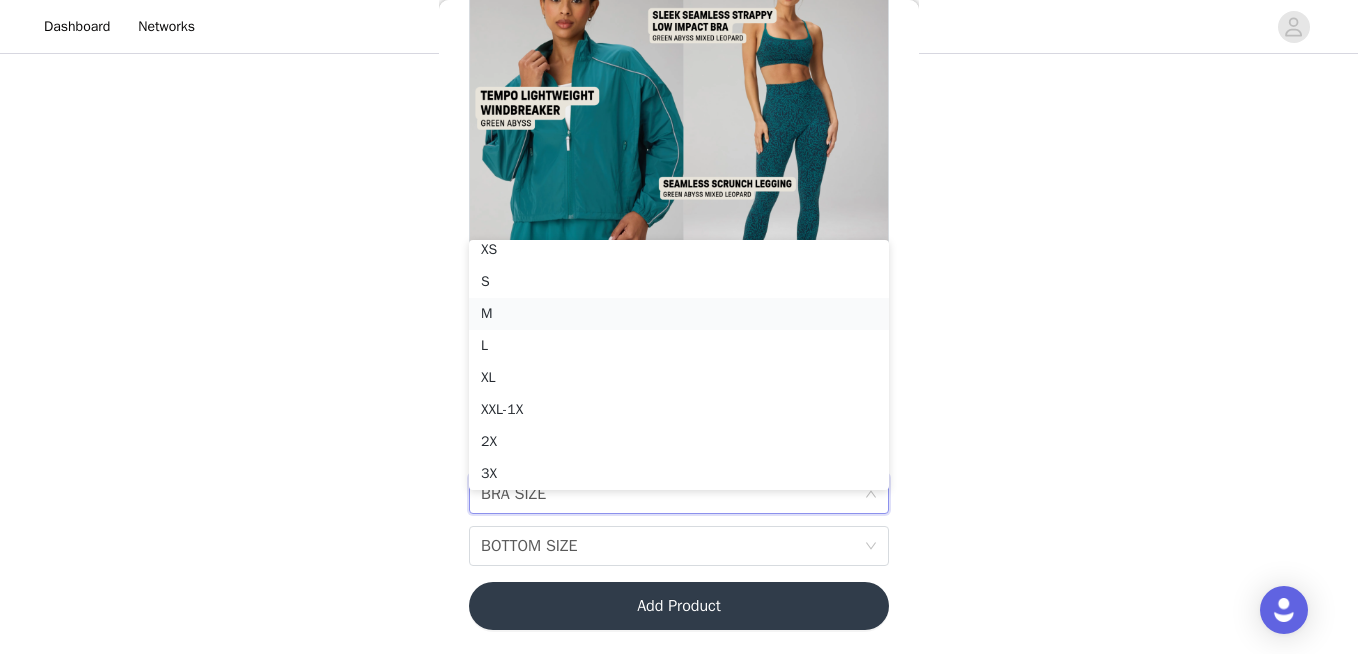 click on "M" at bounding box center [679, 314] 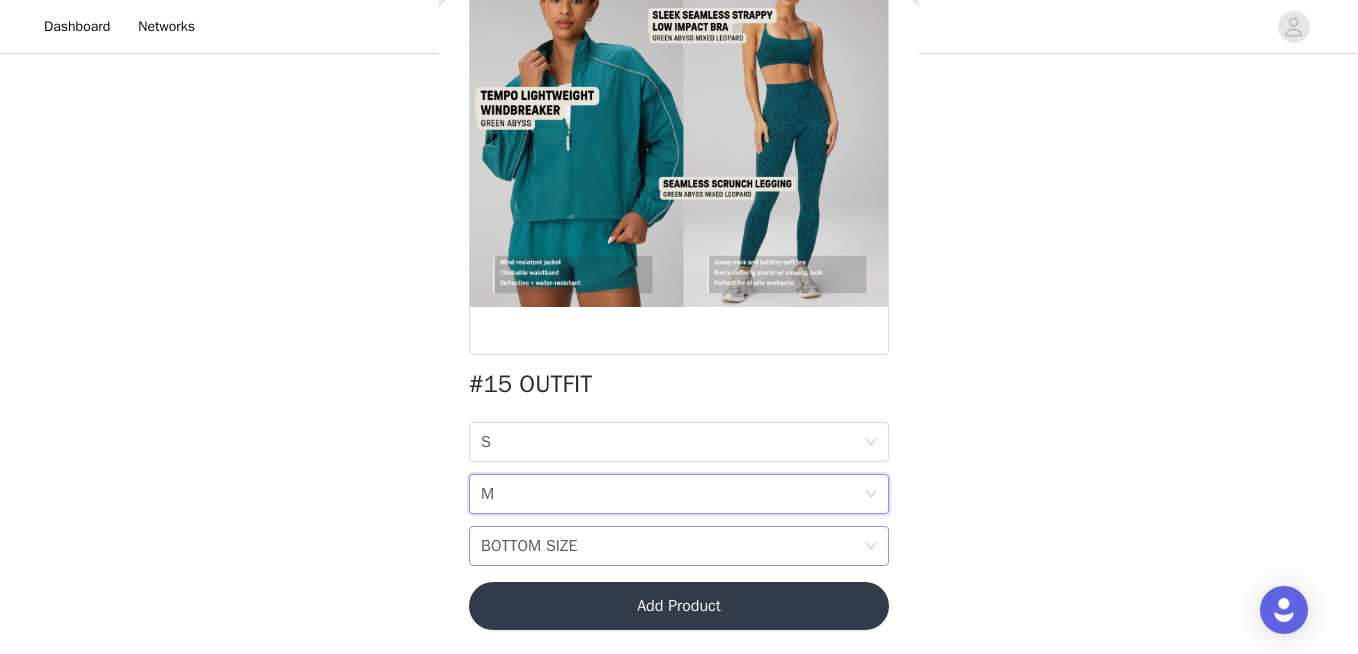 click on "BOTTOM SIZE" at bounding box center [529, 546] 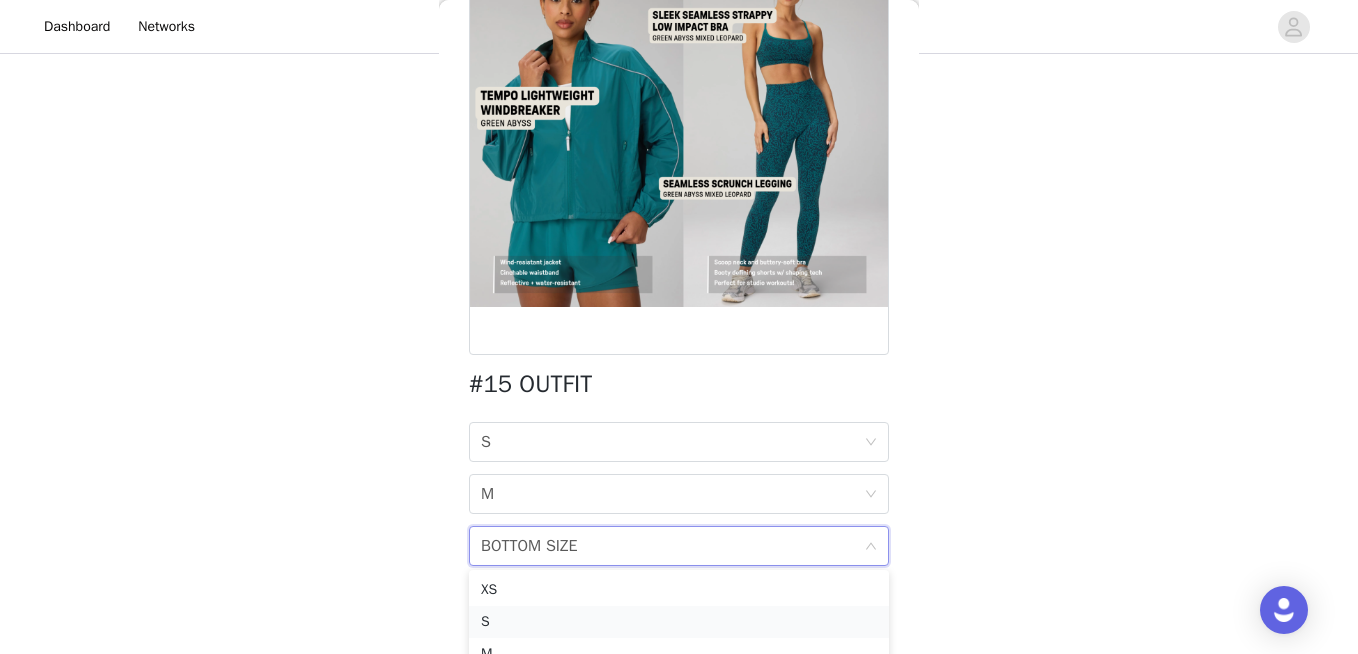 click on "S" at bounding box center [679, 622] 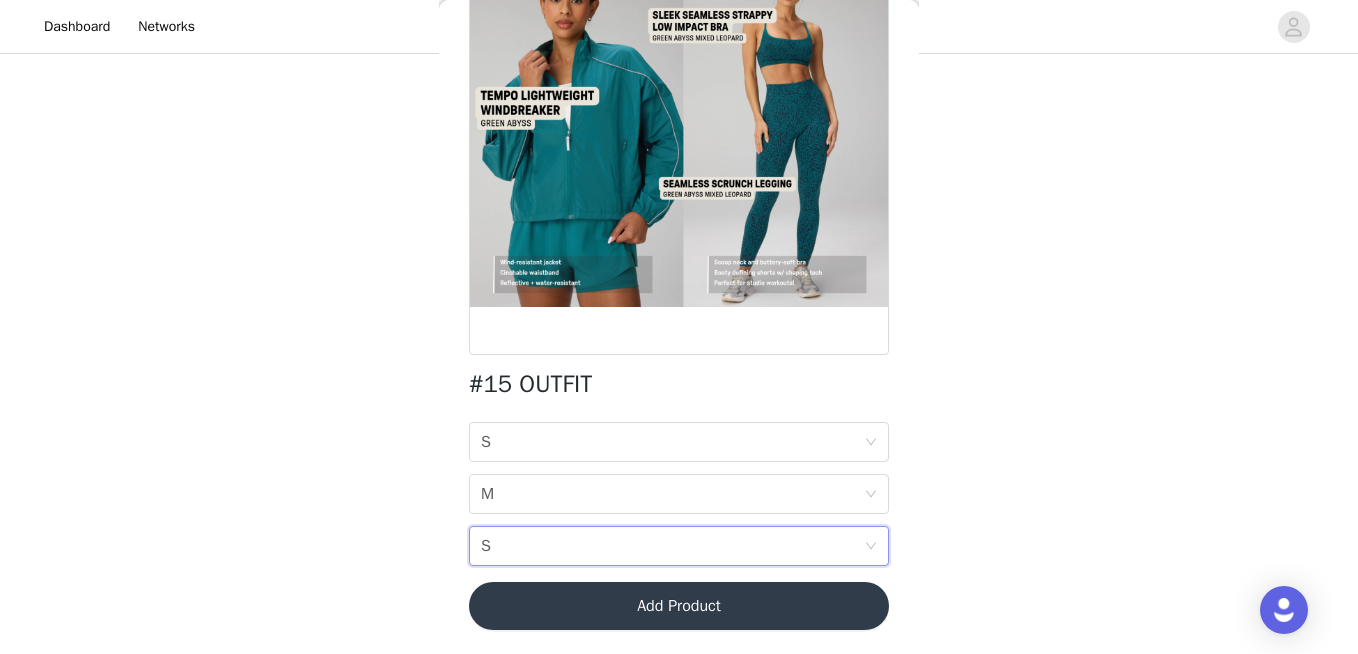 click on "Add Product" at bounding box center [679, 606] 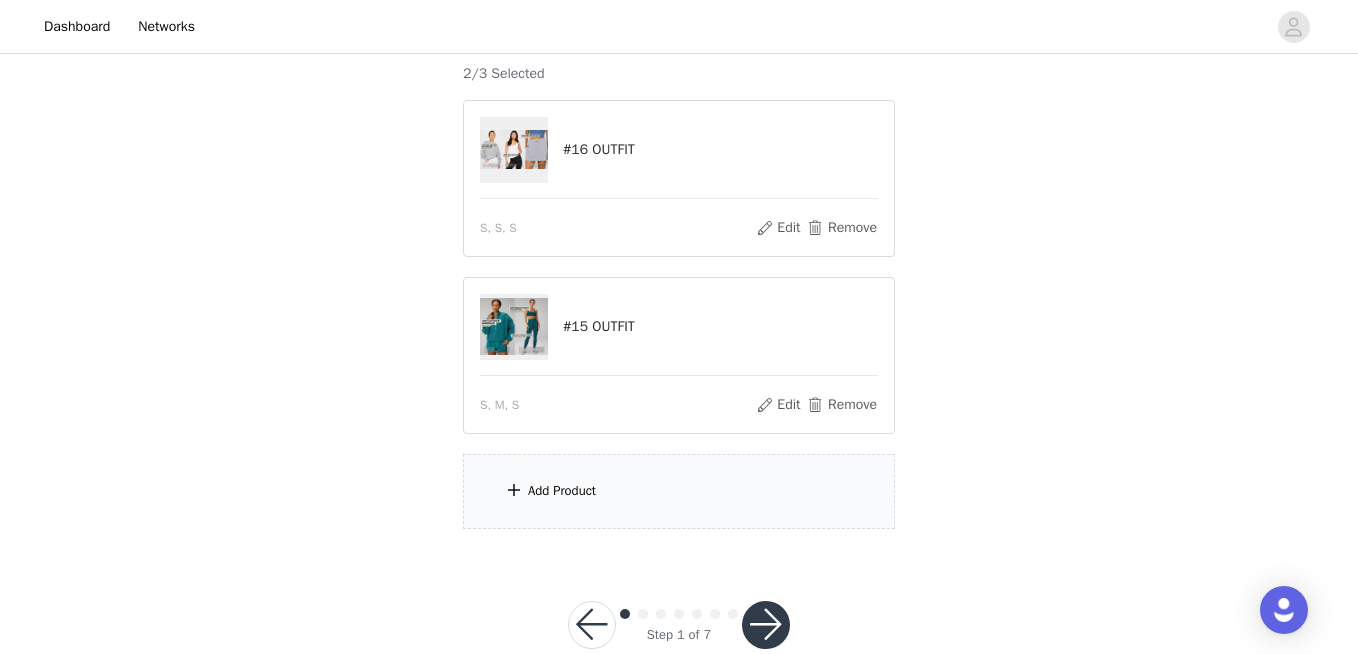 scroll, scrollTop: 269, scrollLeft: 0, axis: vertical 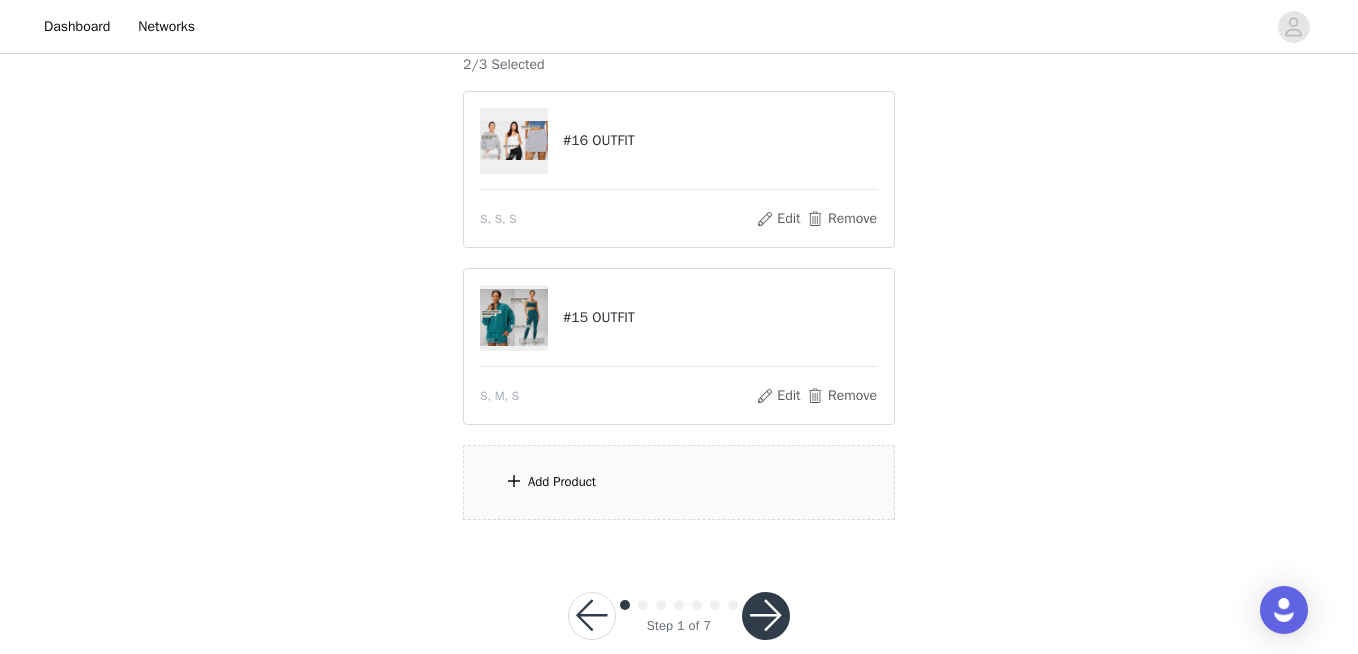 click on "Add Product" at bounding box center [679, 482] 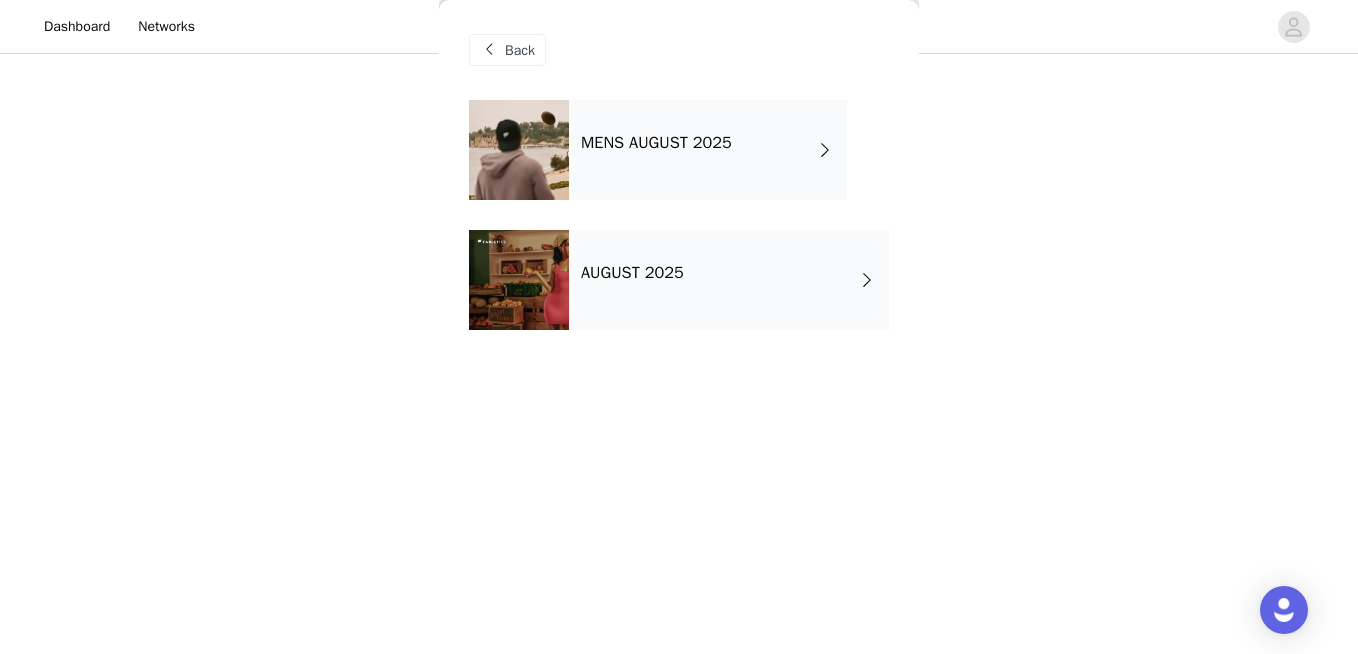 click on "AUGUST 2025" at bounding box center (632, 273) 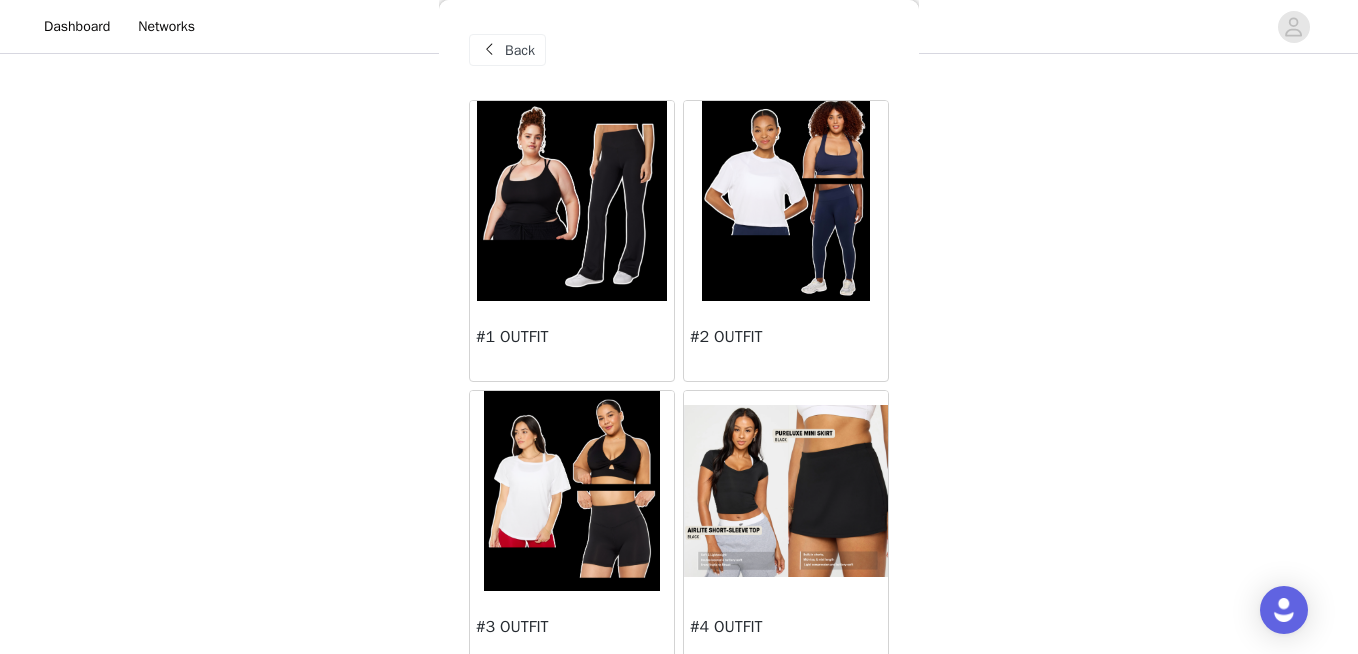 scroll, scrollTop: 0, scrollLeft: 0, axis: both 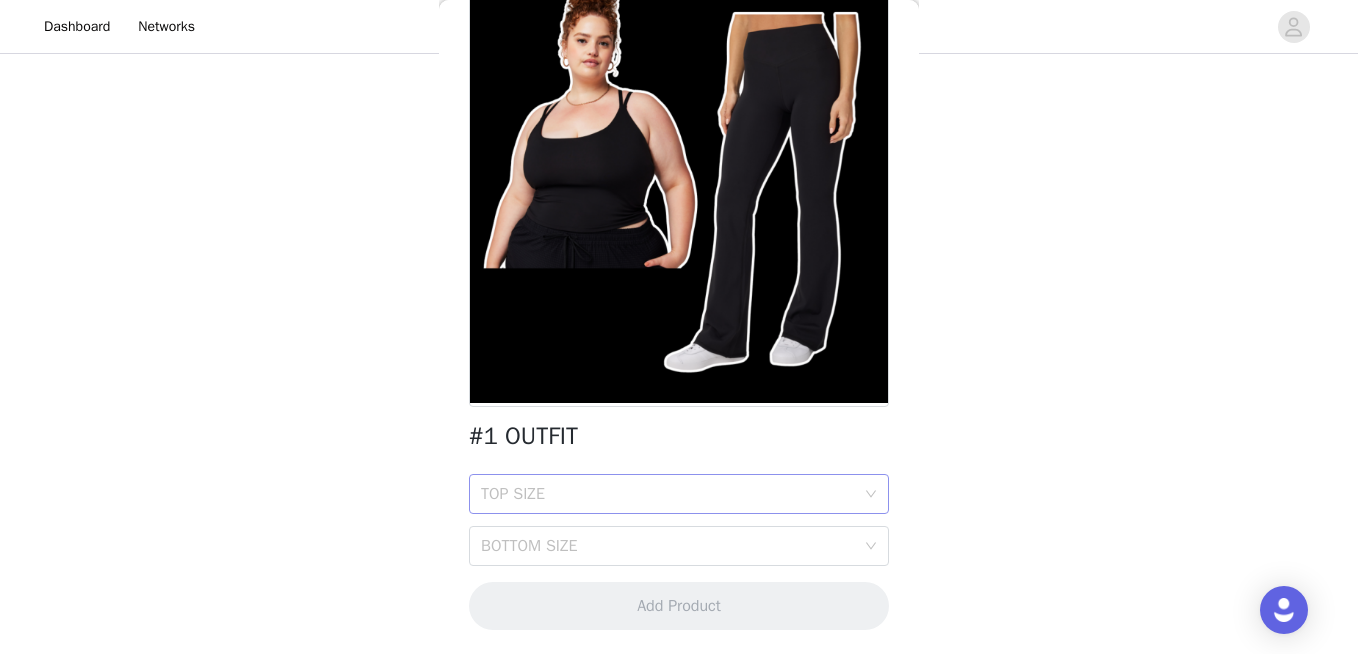 click on "TOP SIZE" at bounding box center [668, 494] 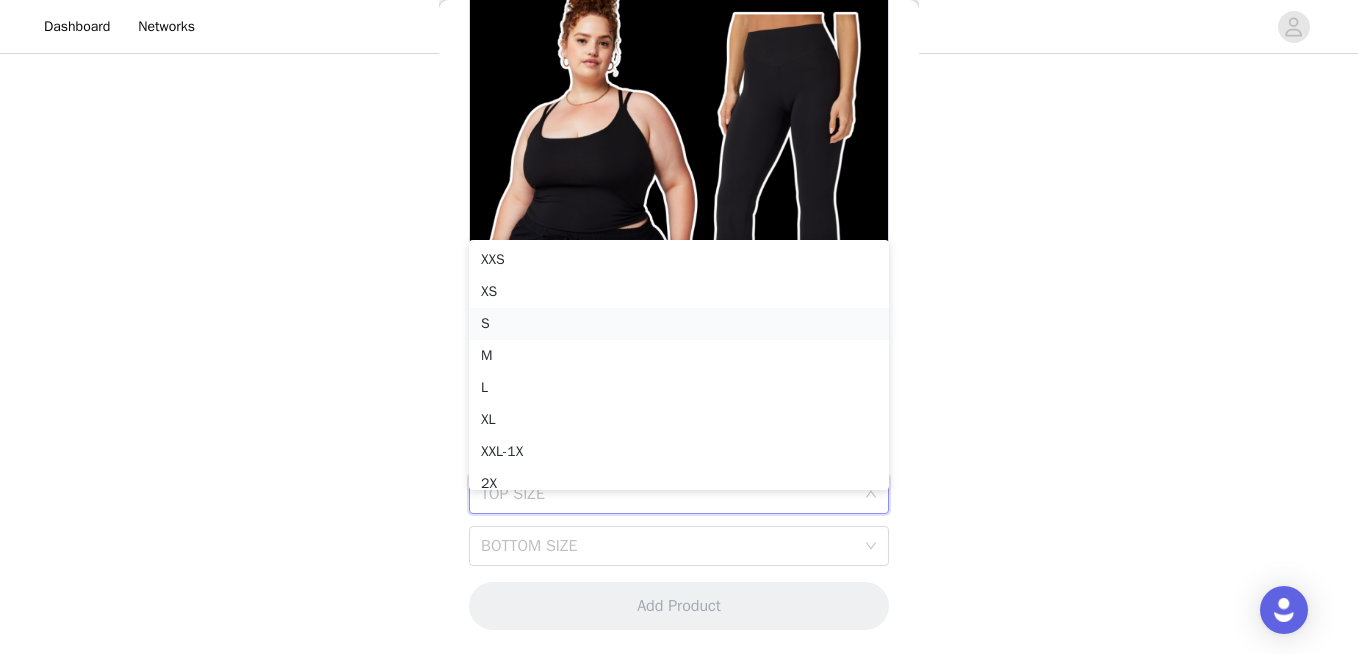 click on "S" at bounding box center [679, 324] 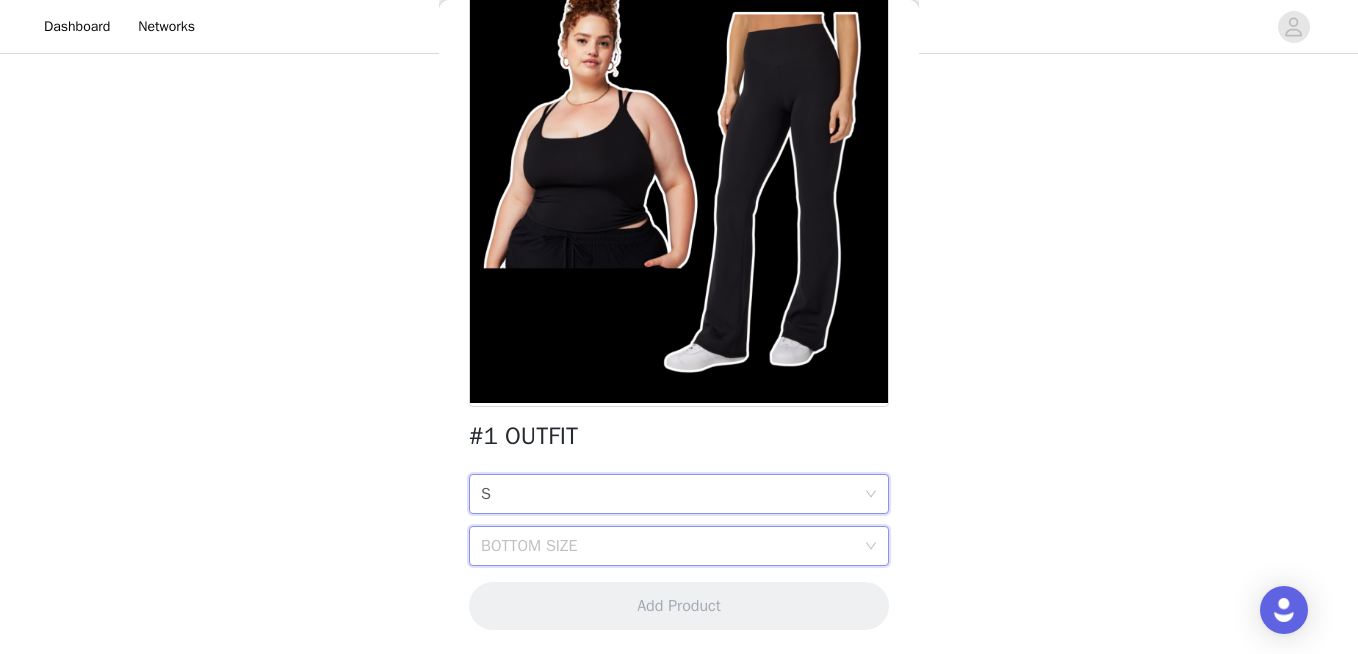 click on "BOTTOM SIZE" at bounding box center [672, 546] 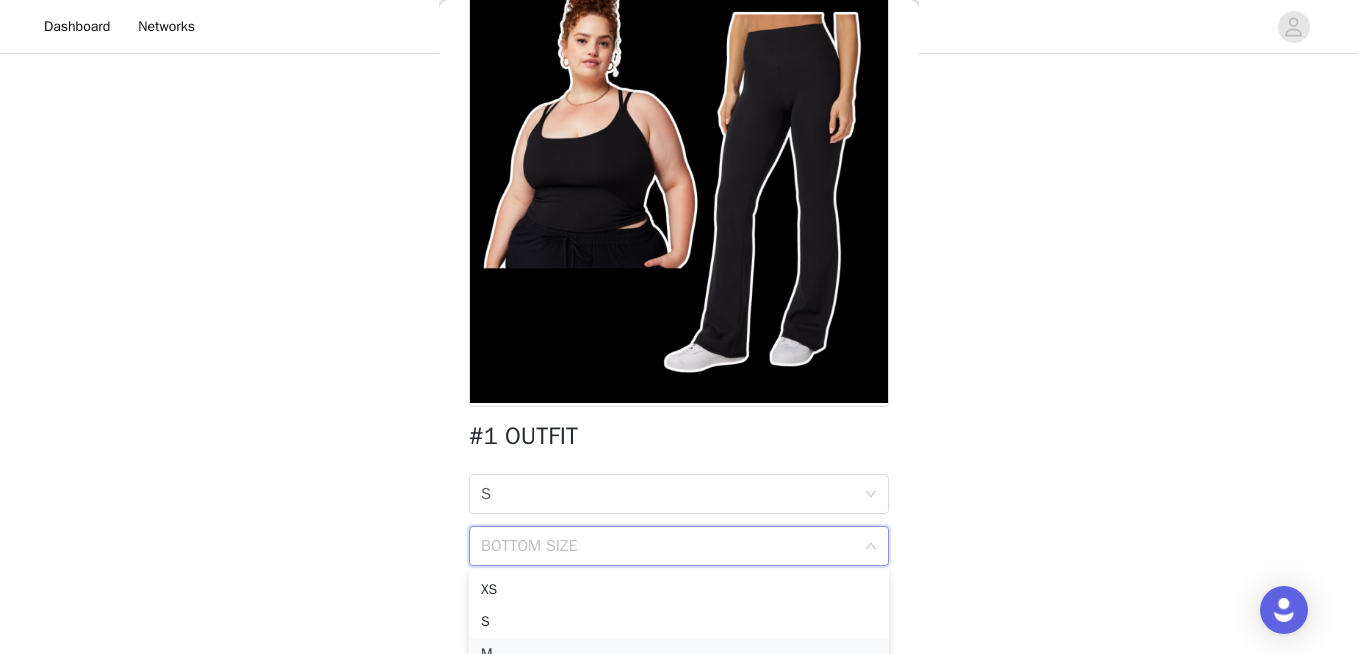 click on "M" at bounding box center (679, 654) 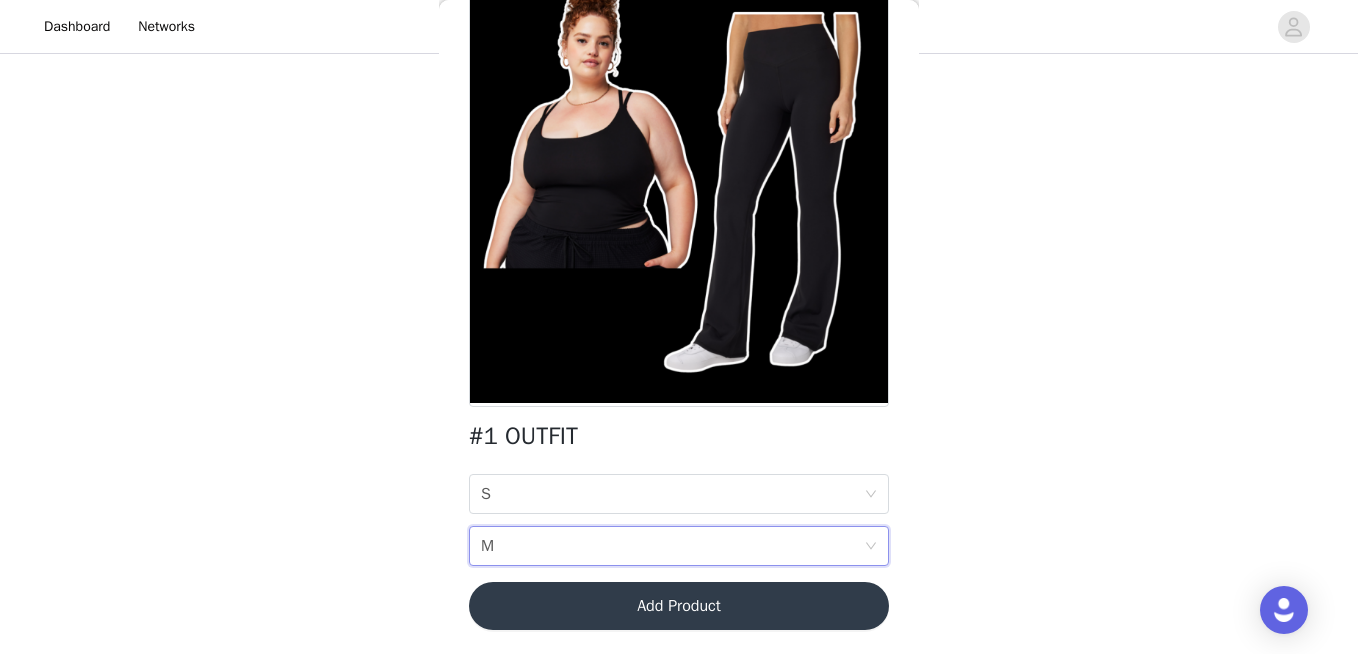 click on "Add Product" at bounding box center [679, 606] 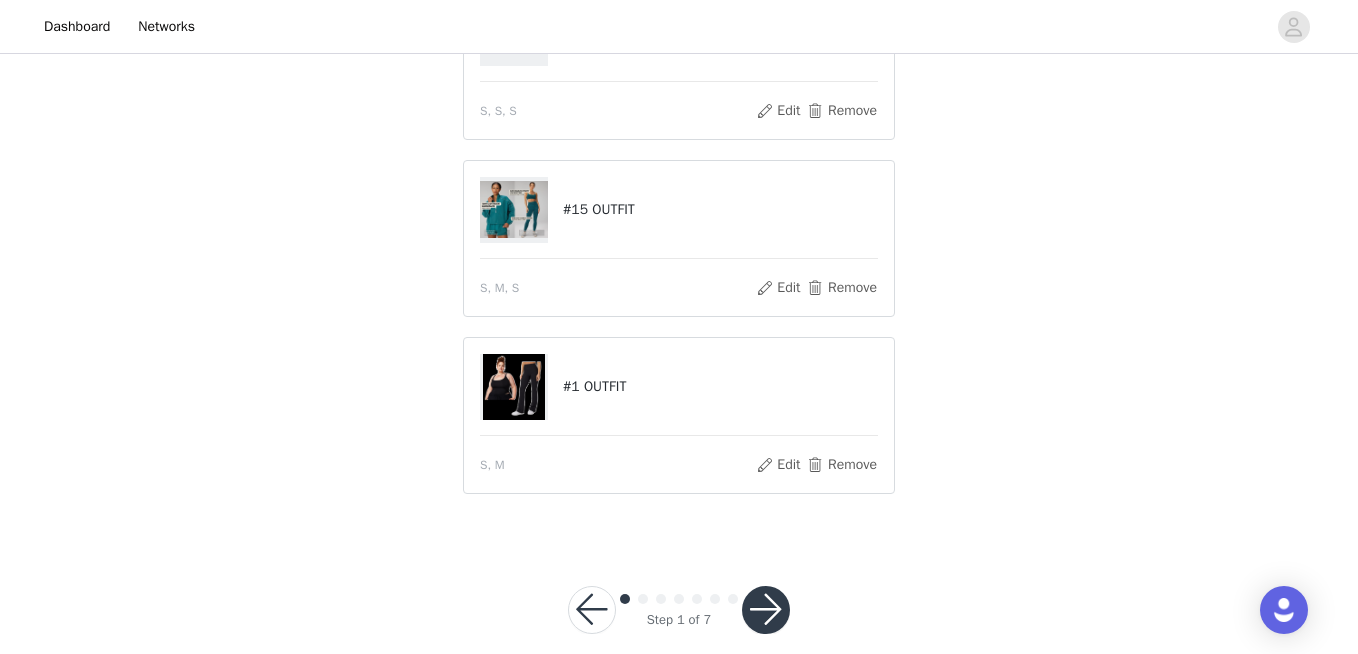 click at bounding box center [766, 610] 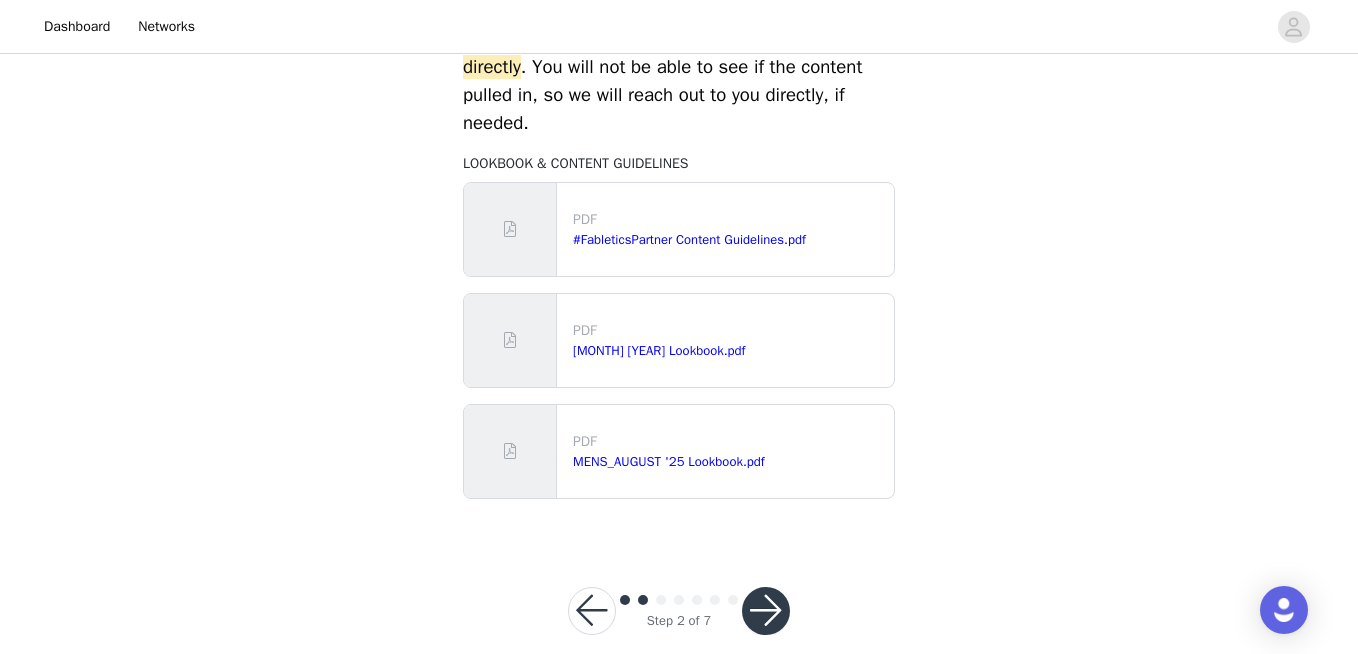 scroll, scrollTop: 1018, scrollLeft: 0, axis: vertical 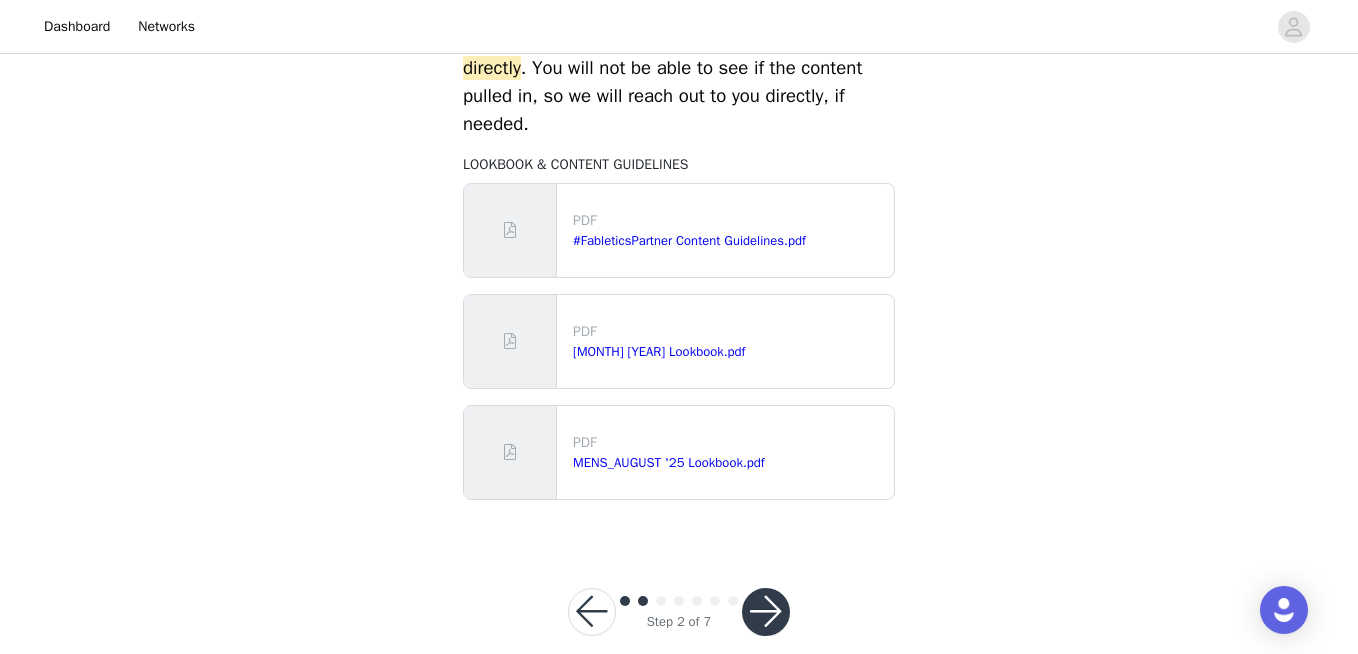 click at bounding box center [766, 612] 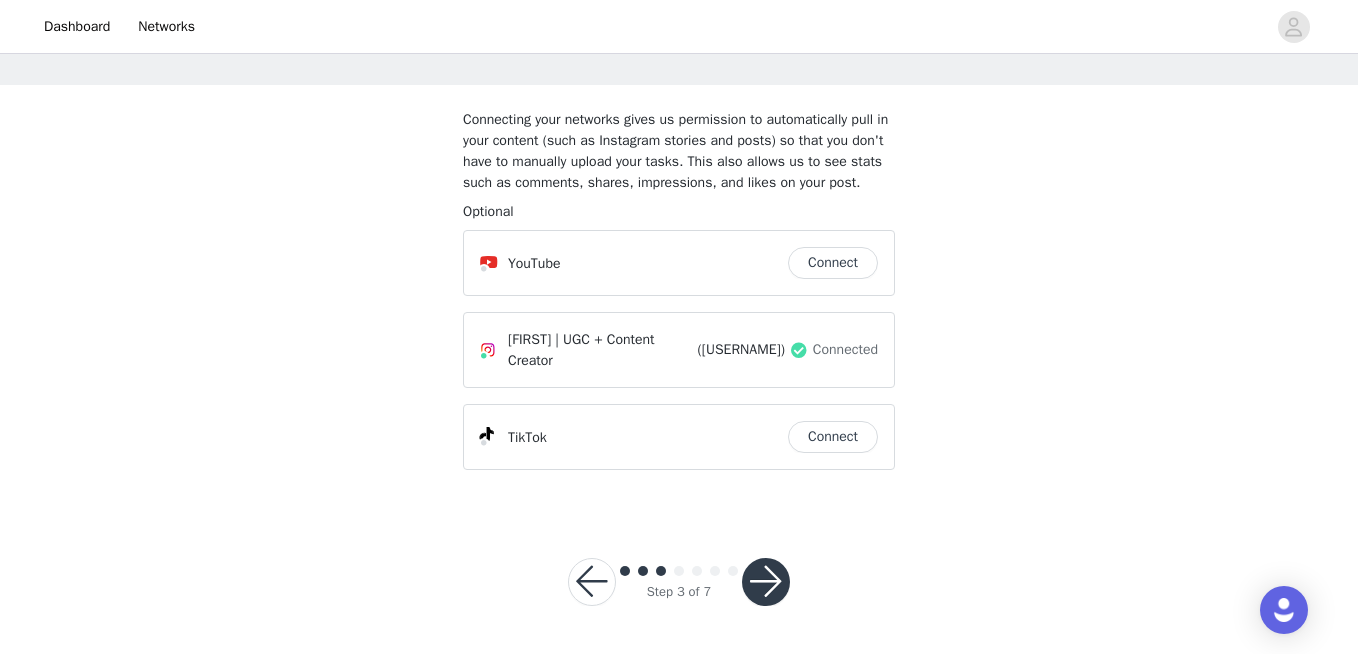 scroll, scrollTop: 97, scrollLeft: 0, axis: vertical 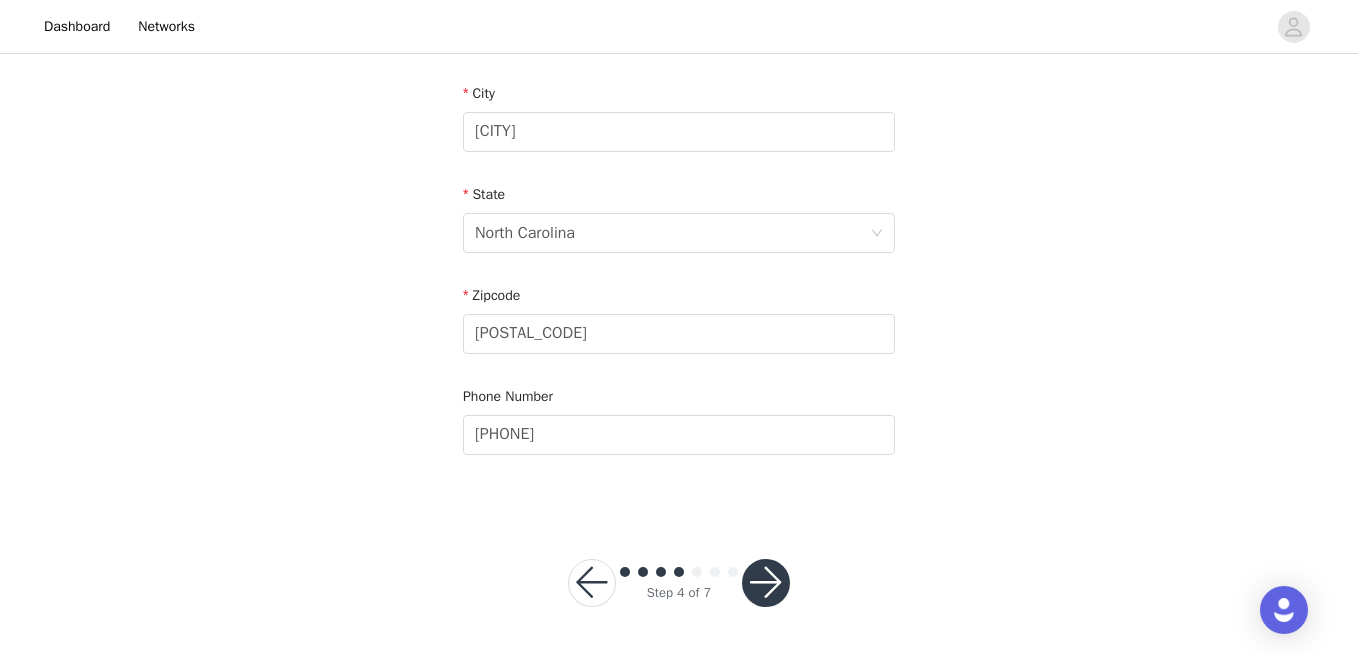 click at bounding box center [766, 583] 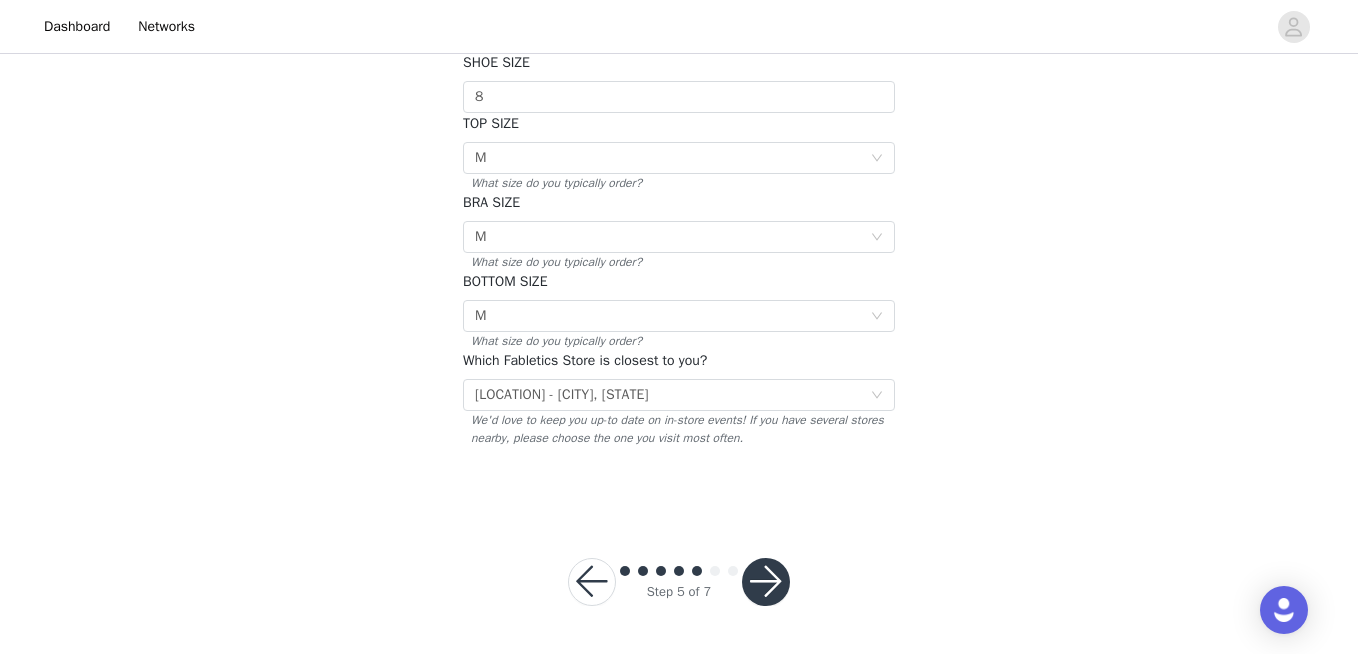 scroll, scrollTop: 421, scrollLeft: 0, axis: vertical 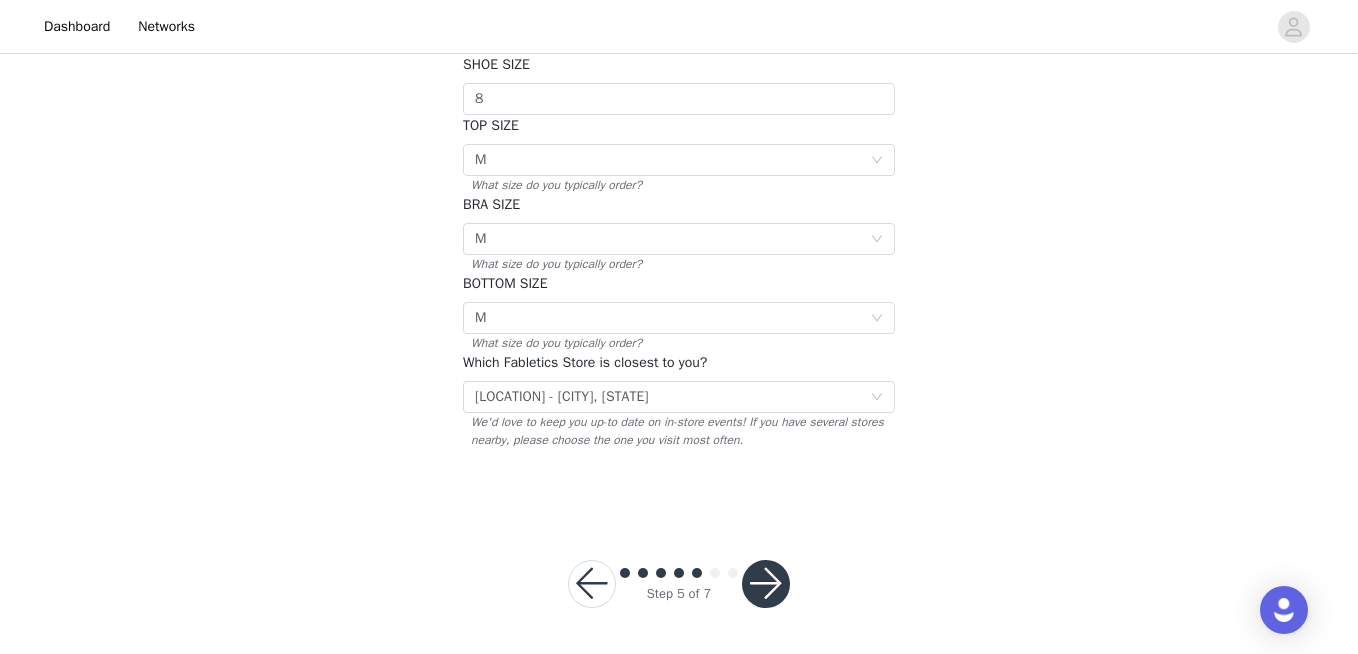 click at bounding box center [766, 584] 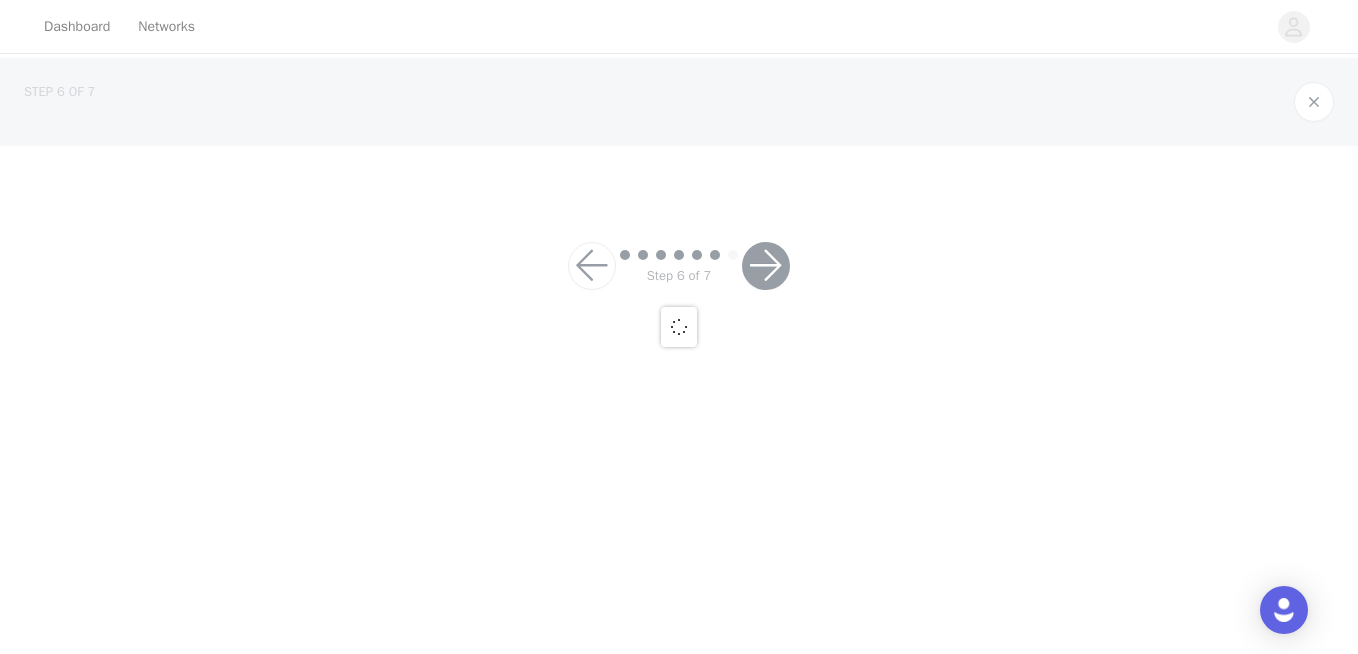scroll, scrollTop: 0, scrollLeft: 0, axis: both 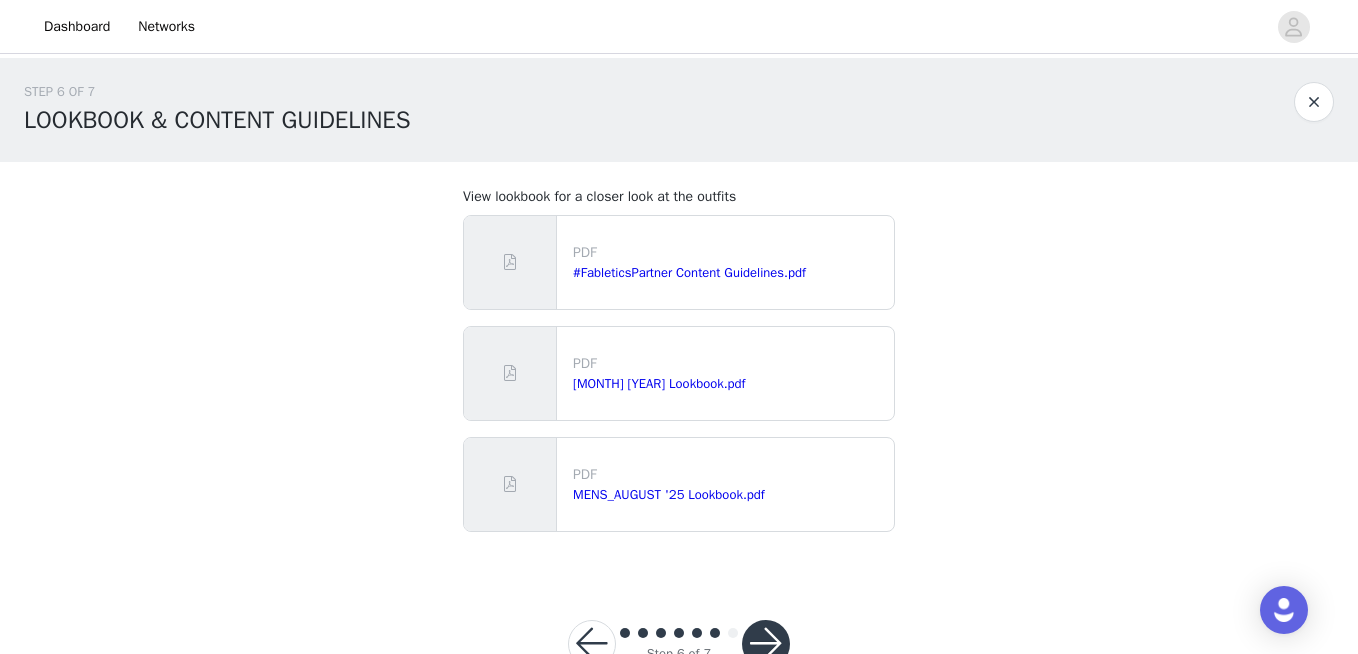click at bounding box center [766, 644] 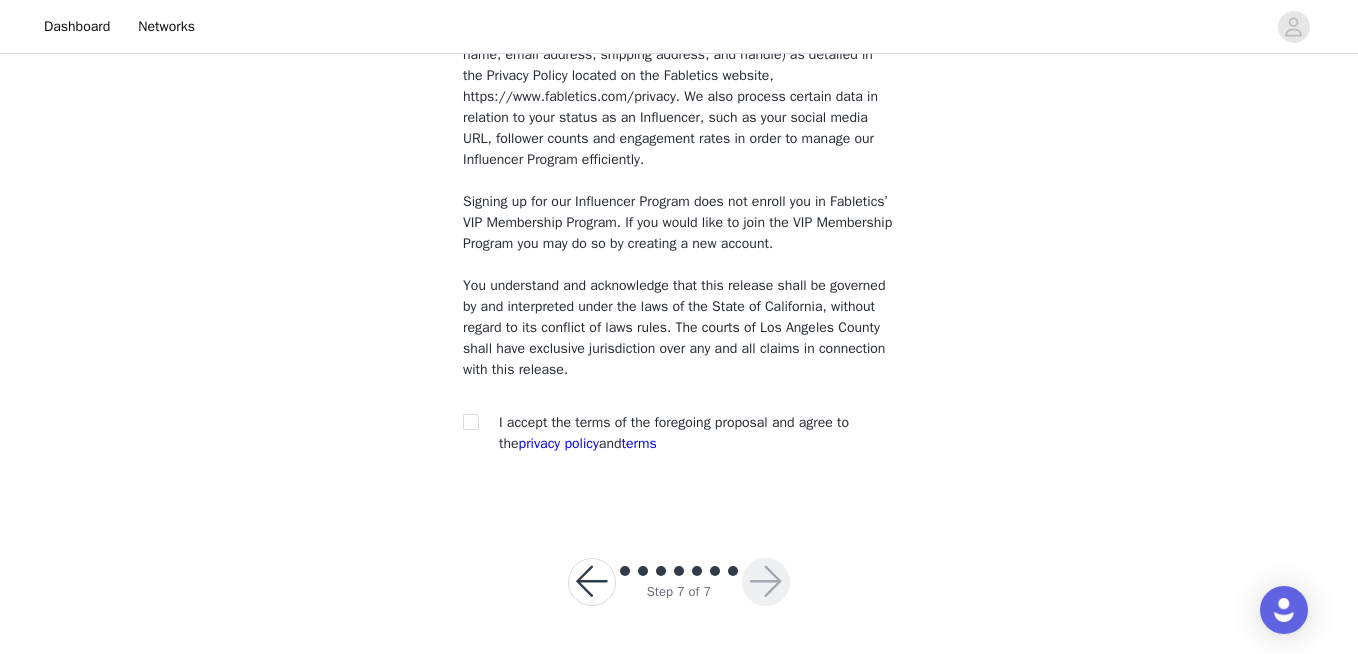 scroll, scrollTop: 1614, scrollLeft: 0, axis: vertical 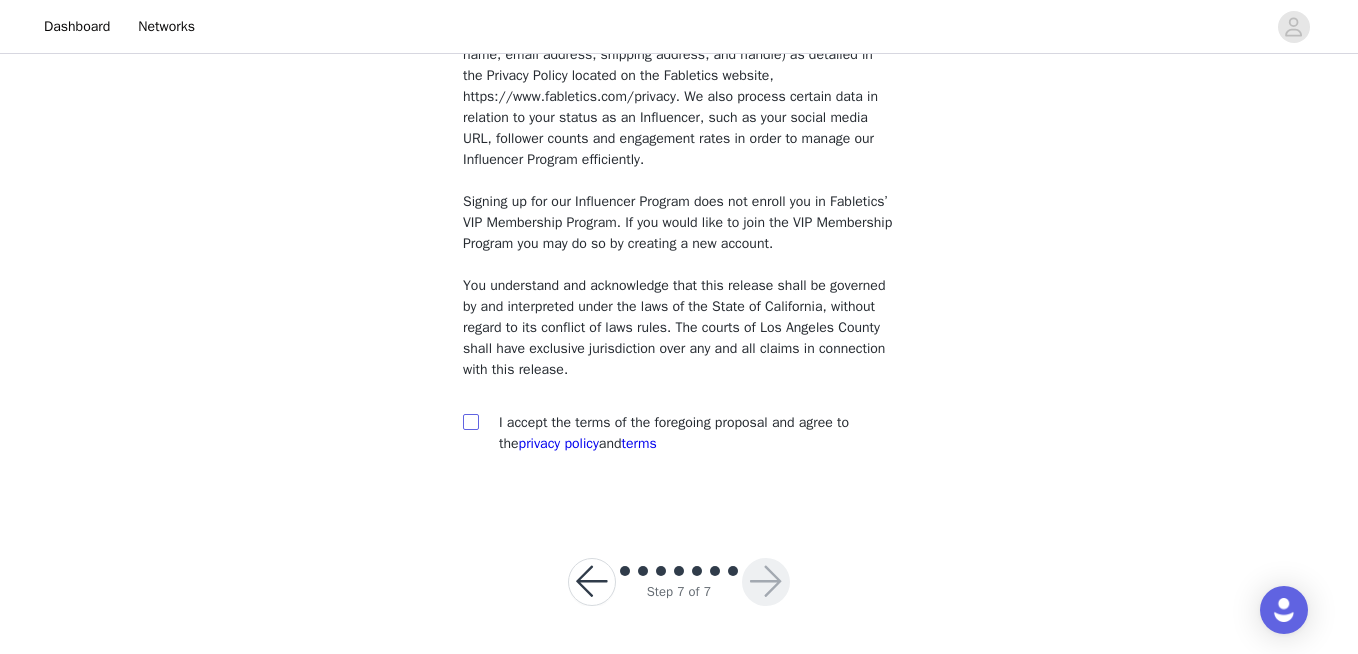 click at bounding box center (470, 421) 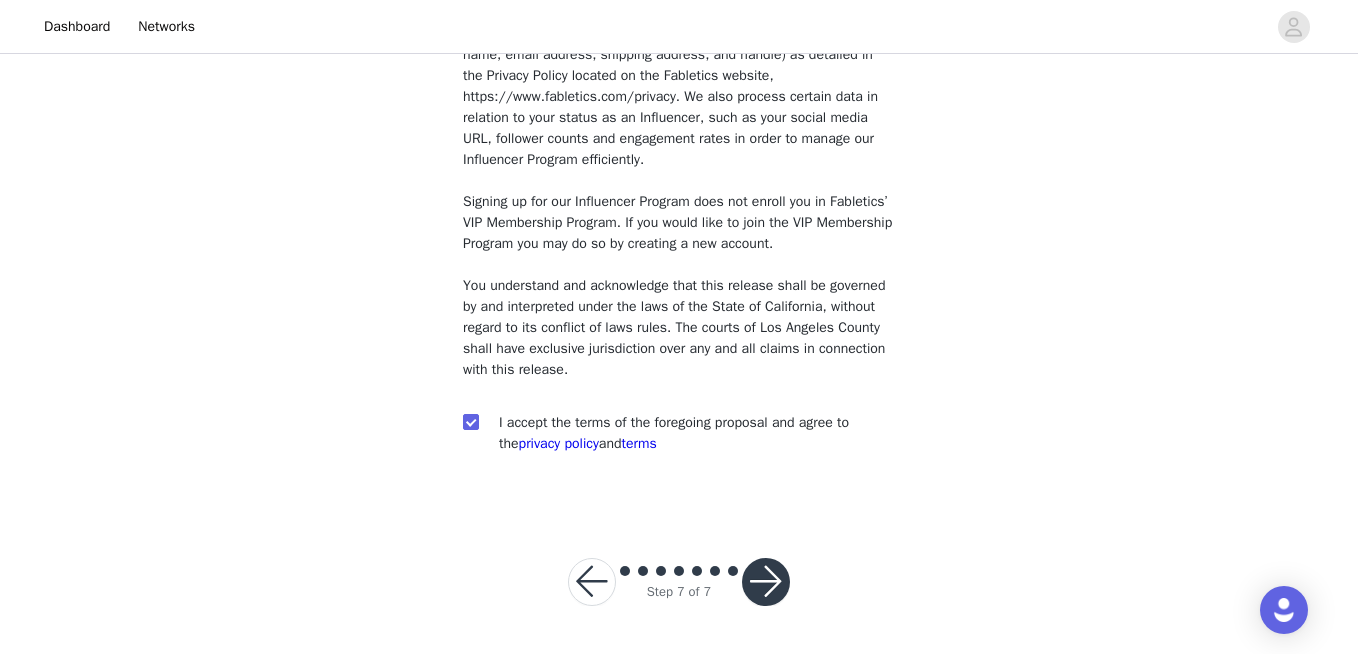 click at bounding box center (766, 582) 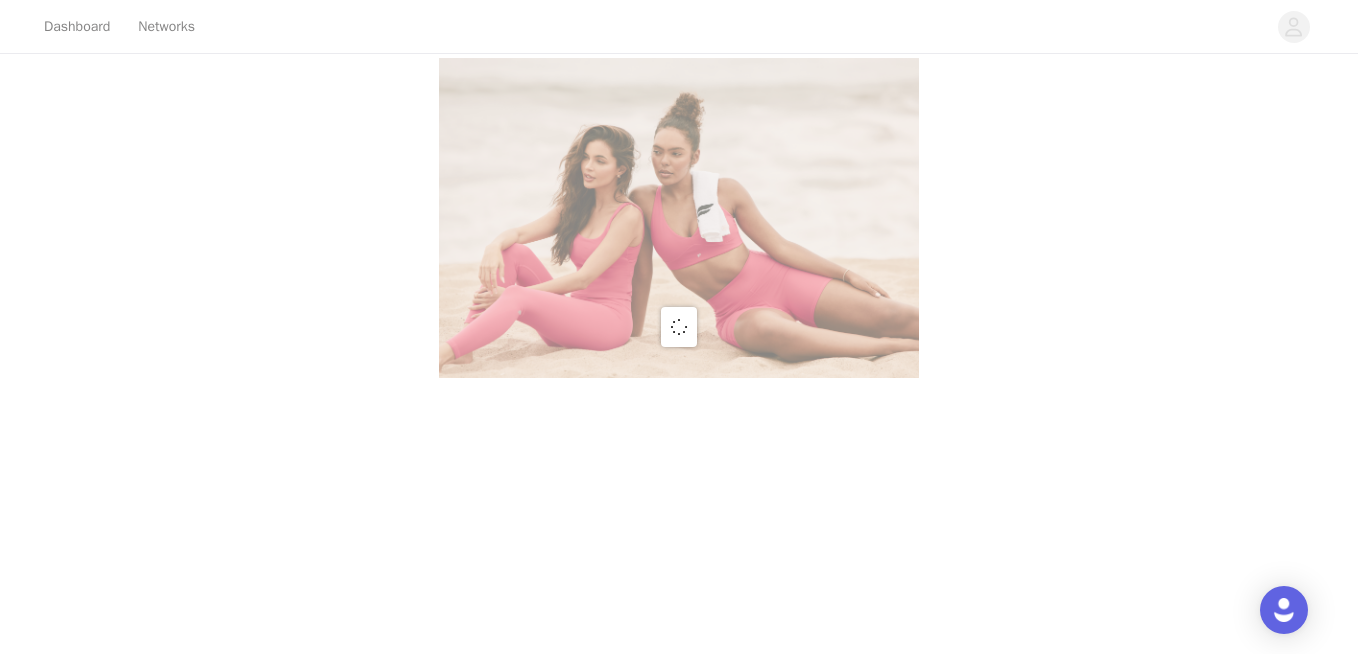 scroll, scrollTop: 0, scrollLeft: 0, axis: both 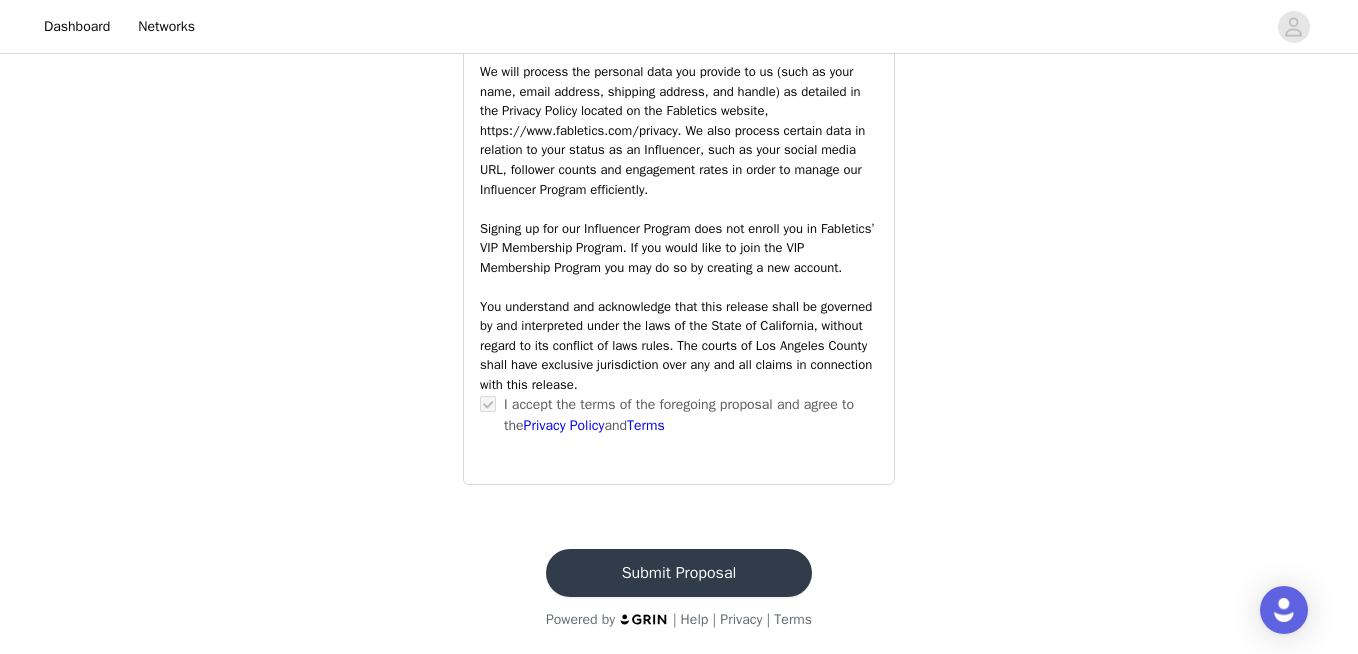 click on "Submit Proposal" at bounding box center (679, 573) 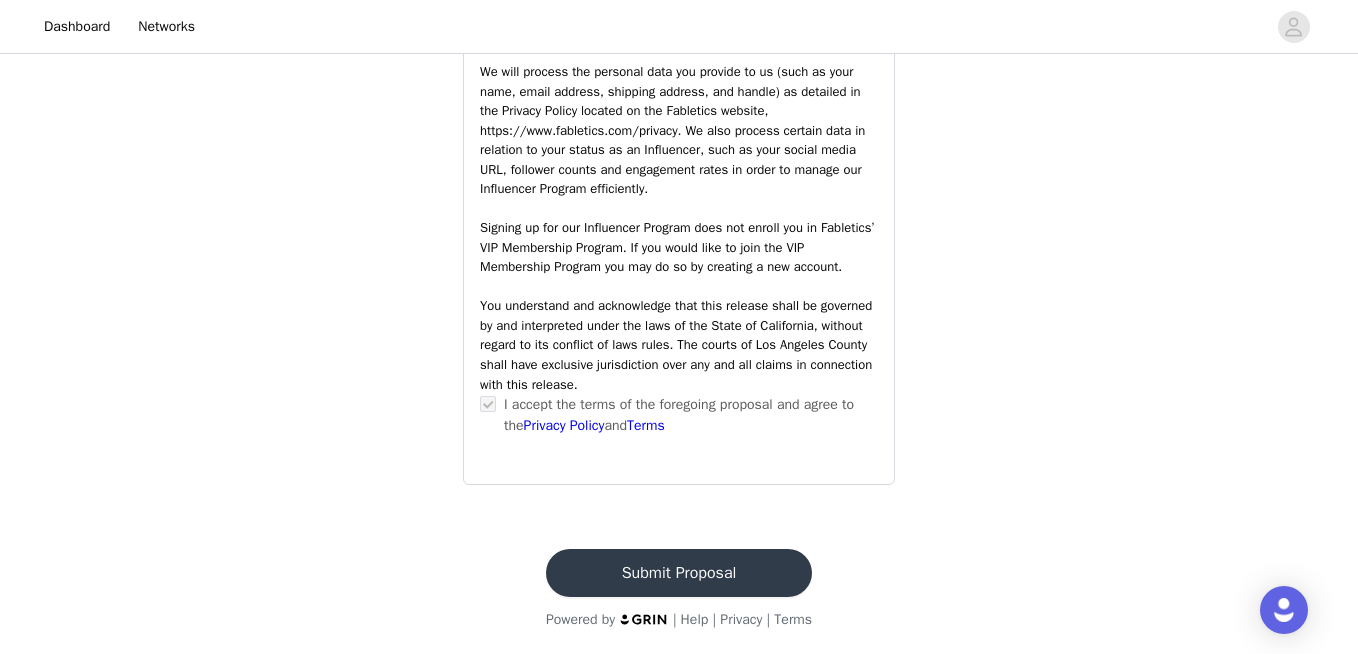 scroll, scrollTop: 0, scrollLeft: 0, axis: both 